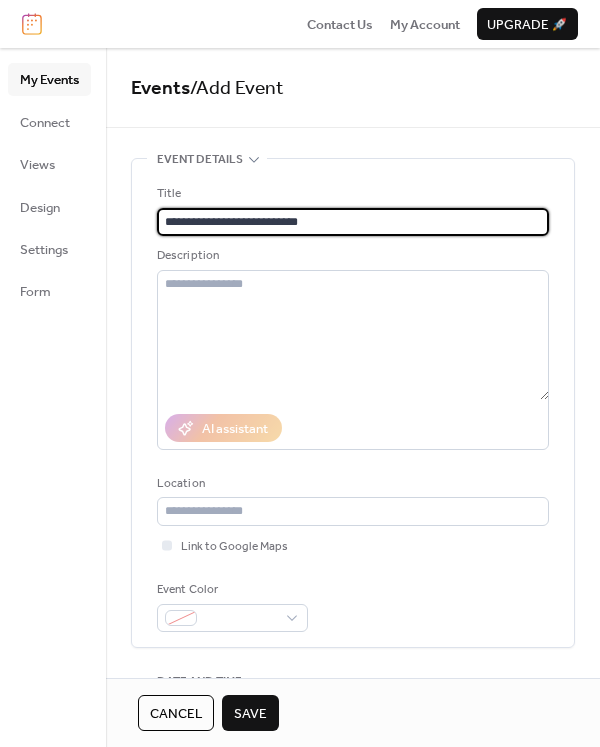 scroll, scrollTop: 0, scrollLeft: 0, axis: both 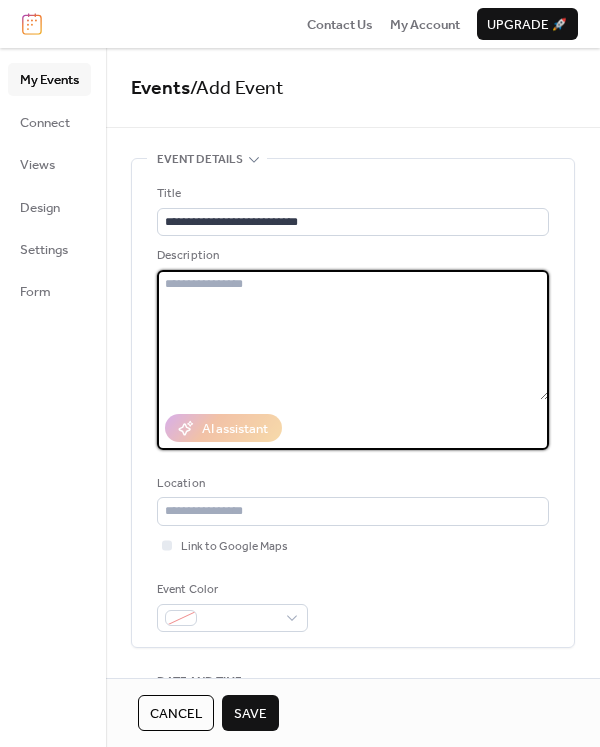 click at bounding box center (353, 335) 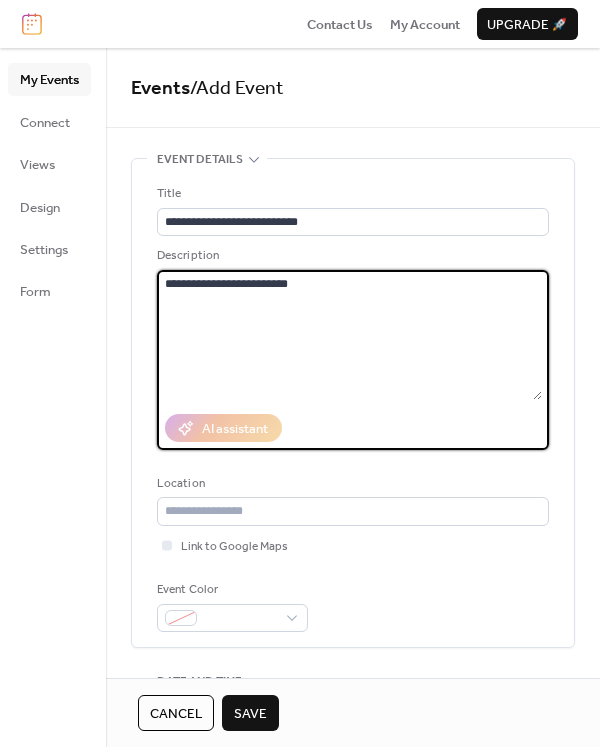click on "**********" at bounding box center (349, 335) 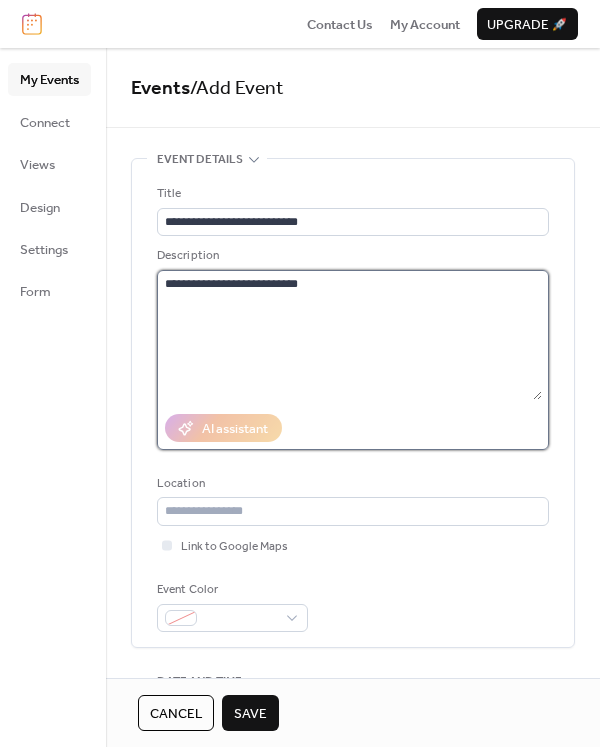 click on "**********" at bounding box center [349, 335] 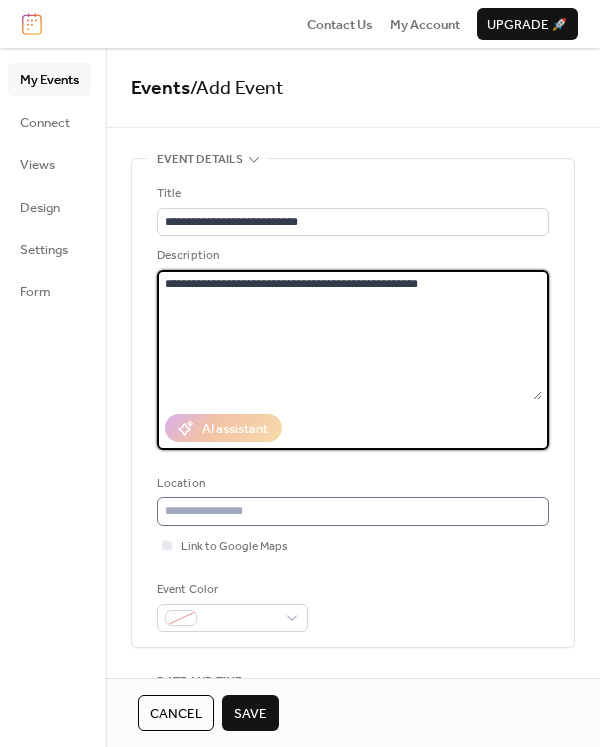 type on "**********" 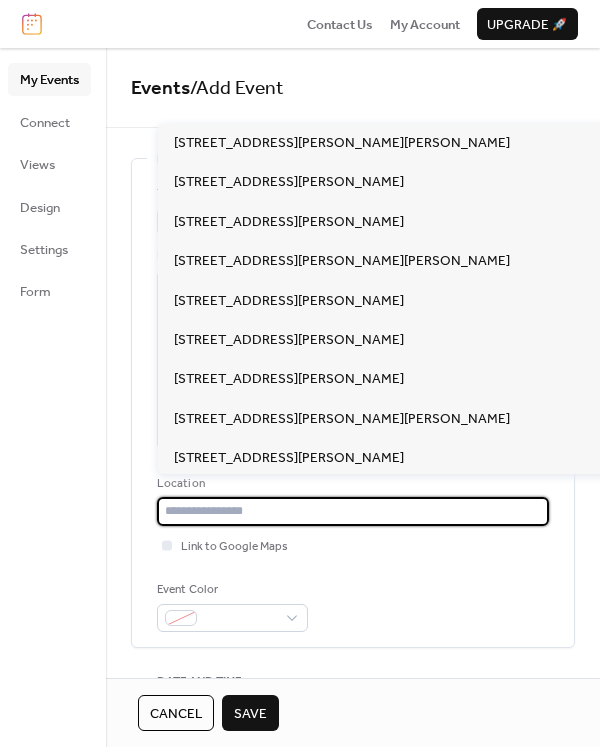 click at bounding box center [353, 511] 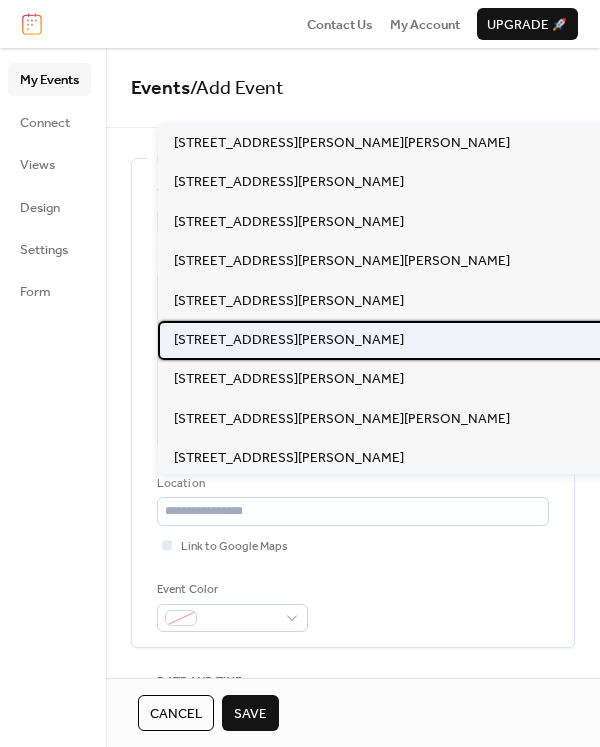 click on "[STREET_ADDRESS][PERSON_NAME]" at bounding box center [289, 340] 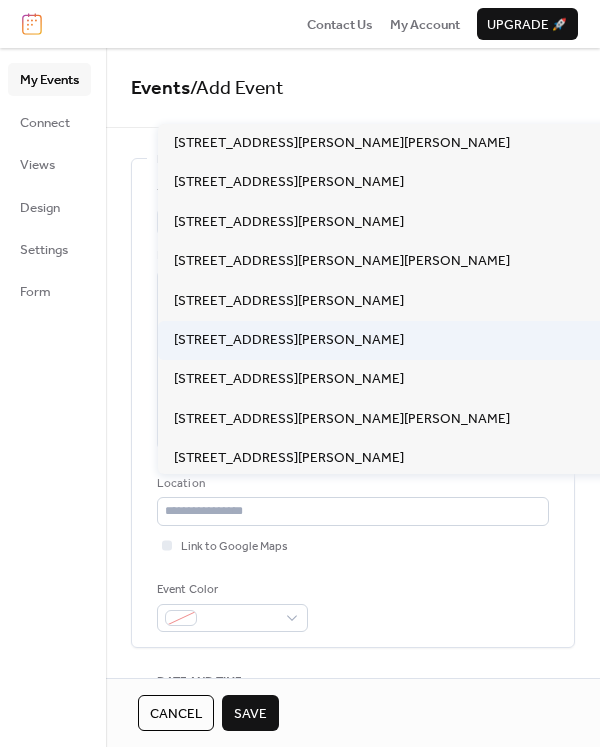 type on "**********" 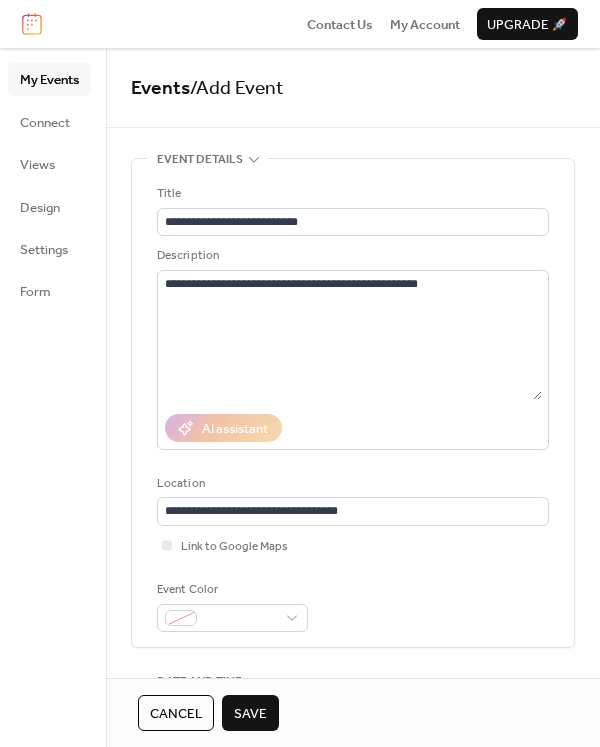 scroll, scrollTop: 300, scrollLeft: 0, axis: vertical 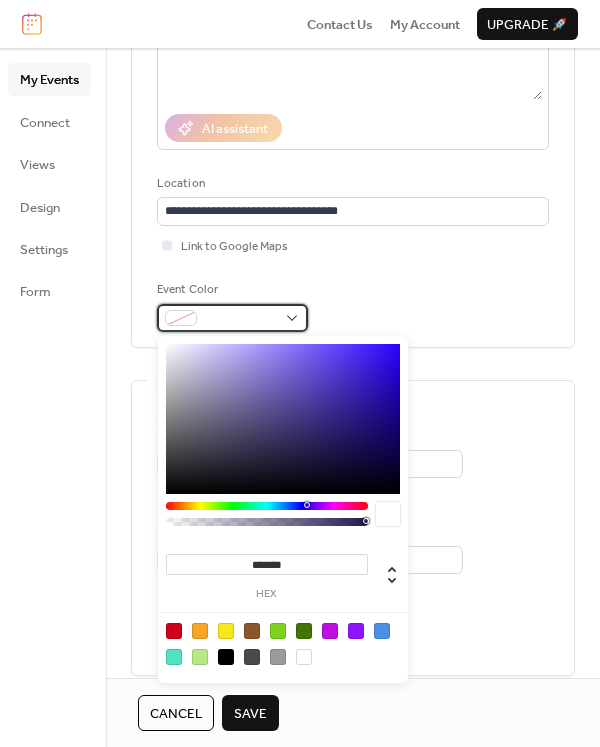 click at bounding box center (232, 318) 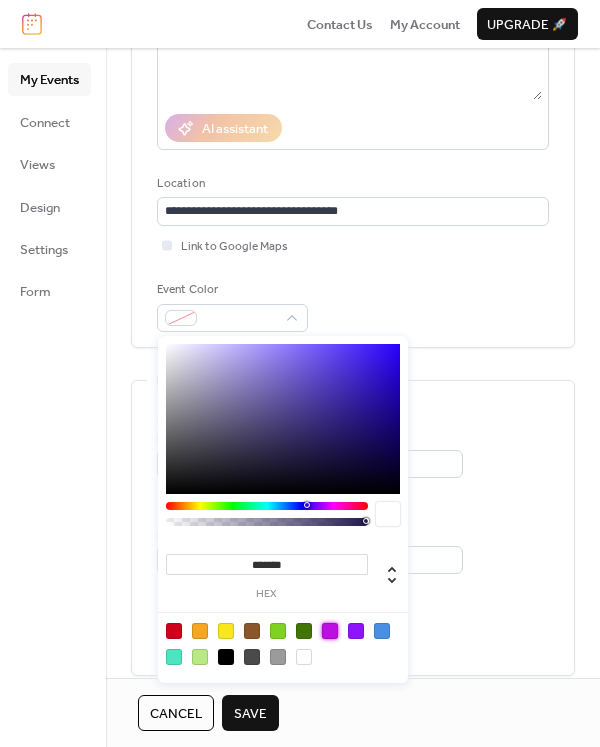 click at bounding box center (330, 631) 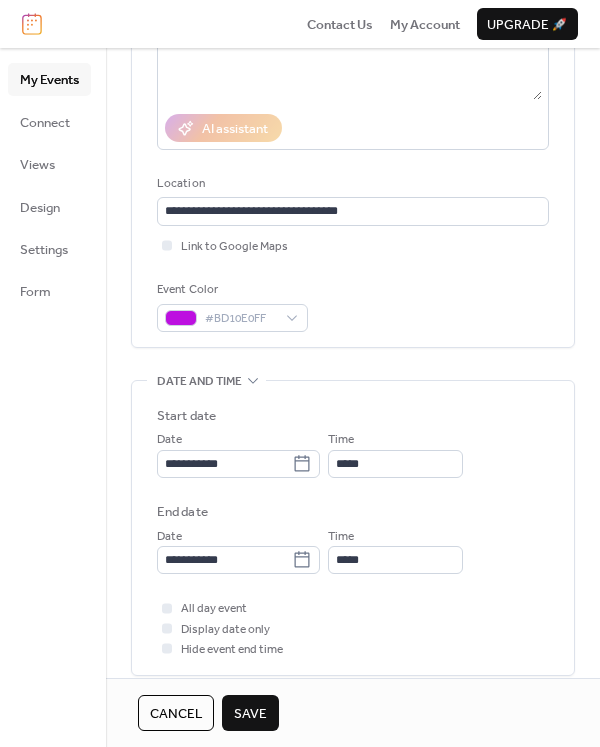 click on "Event Color #BD10E0FF" at bounding box center (353, 306) 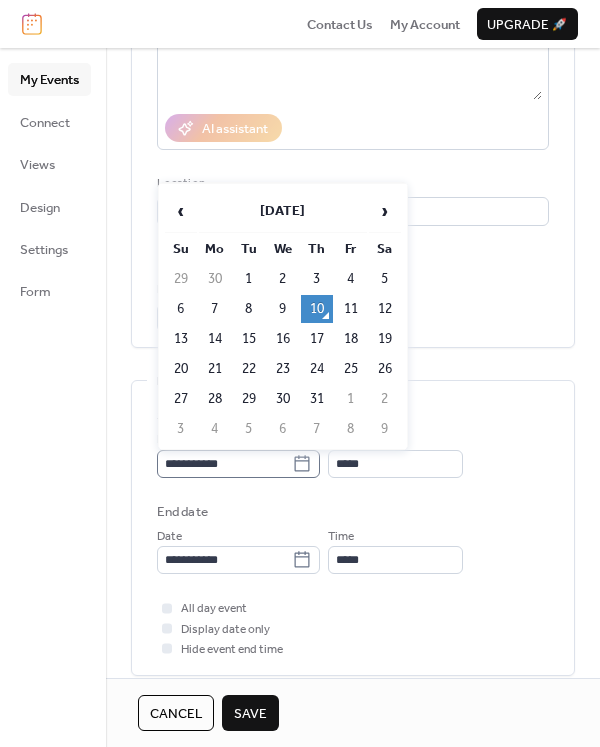click 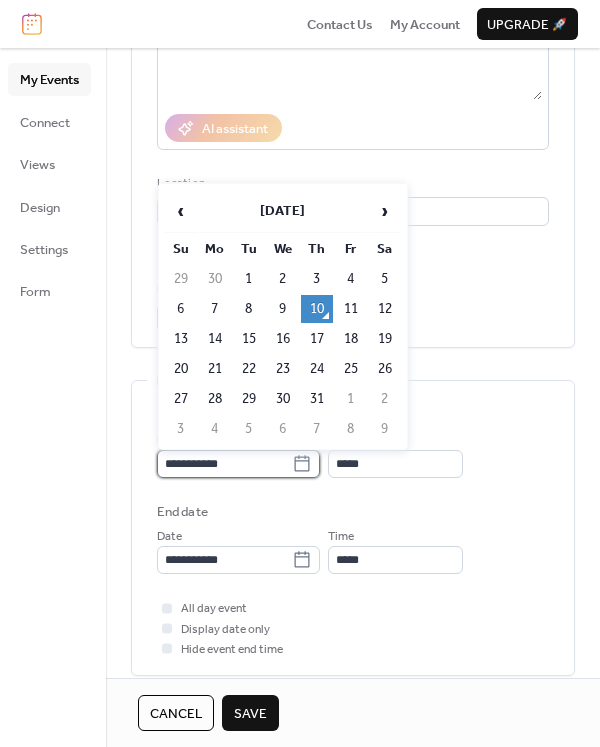 click on "**********" at bounding box center (224, 464) 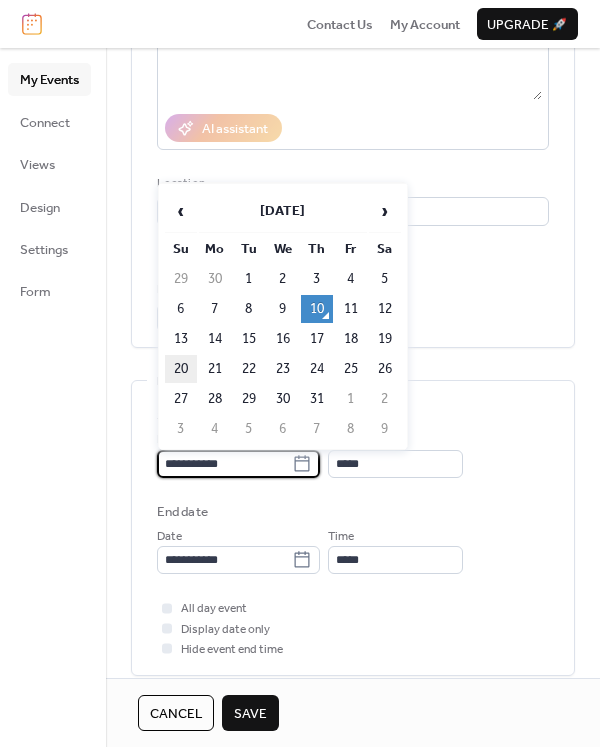 click on "20" at bounding box center (181, 369) 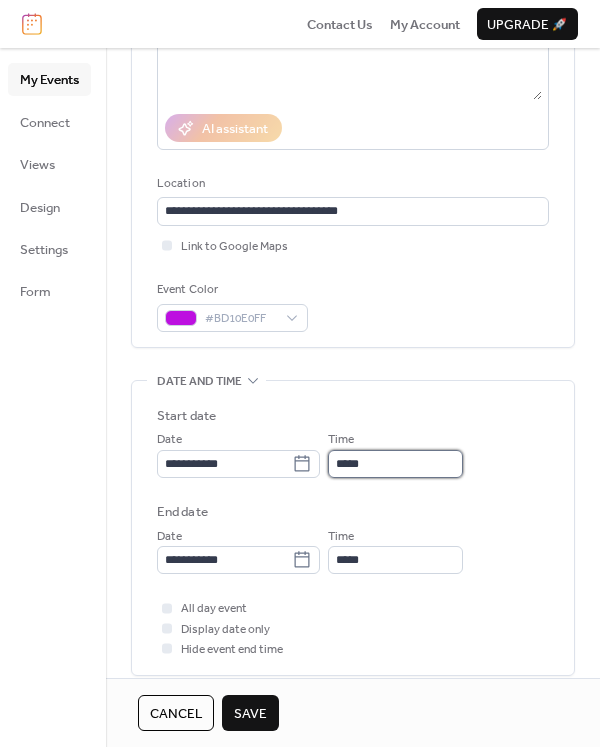 click on "*****" at bounding box center [395, 464] 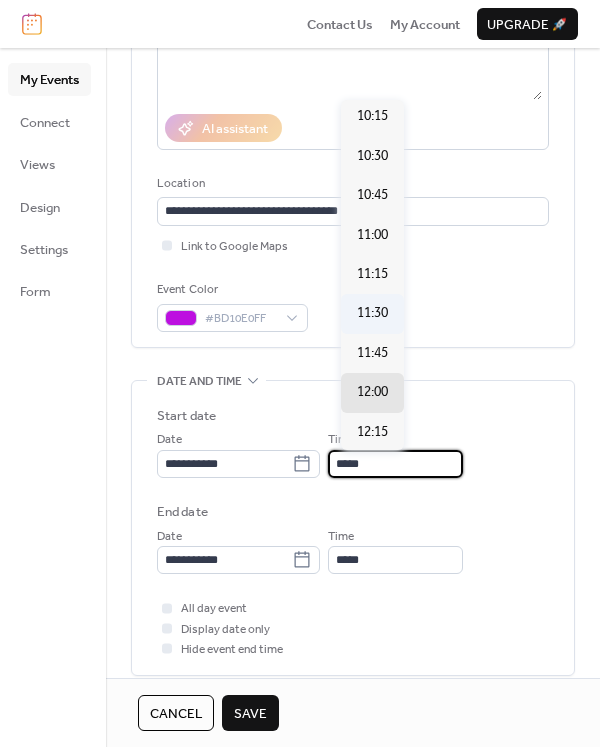 scroll, scrollTop: 1592, scrollLeft: 0, axis: vertical 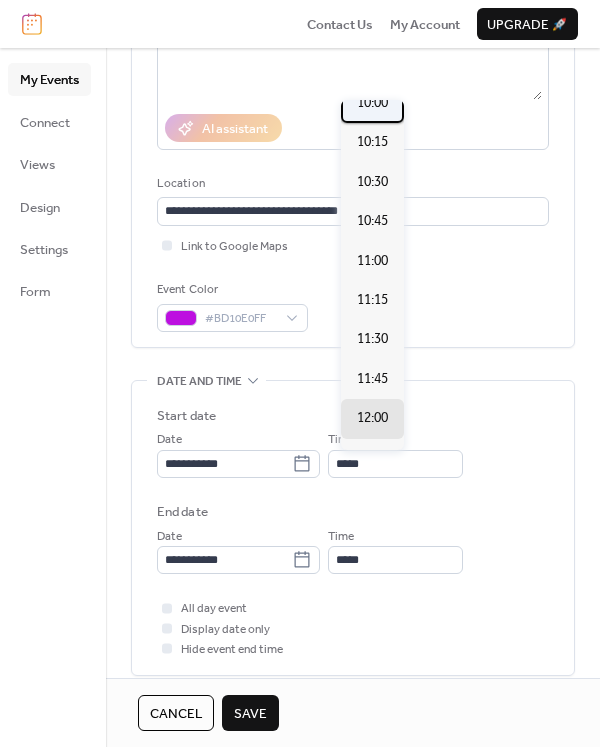 click on "10:00" at bounding box center (372, 103) 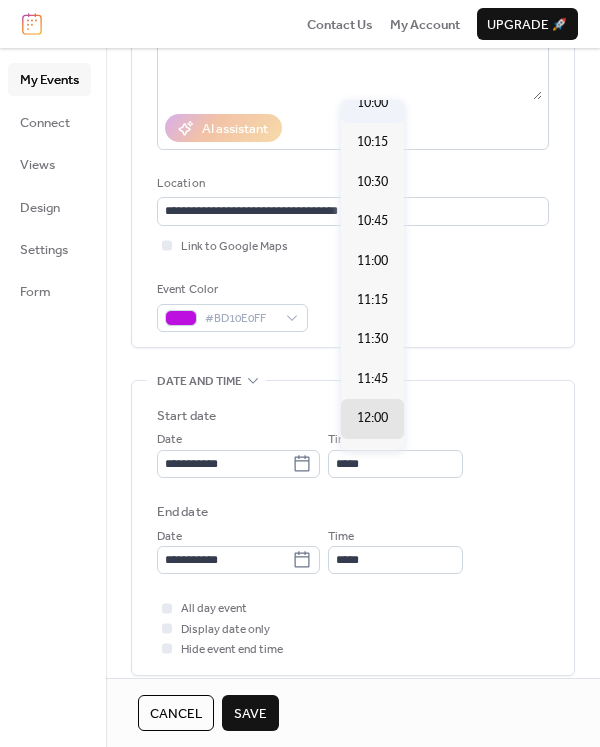 type on "*****" 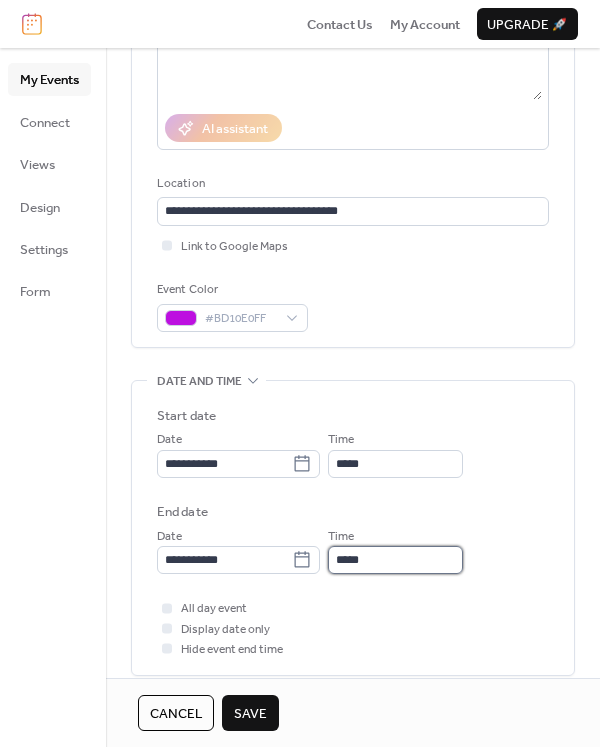 click on "*****" at bounding box center [395, 560] 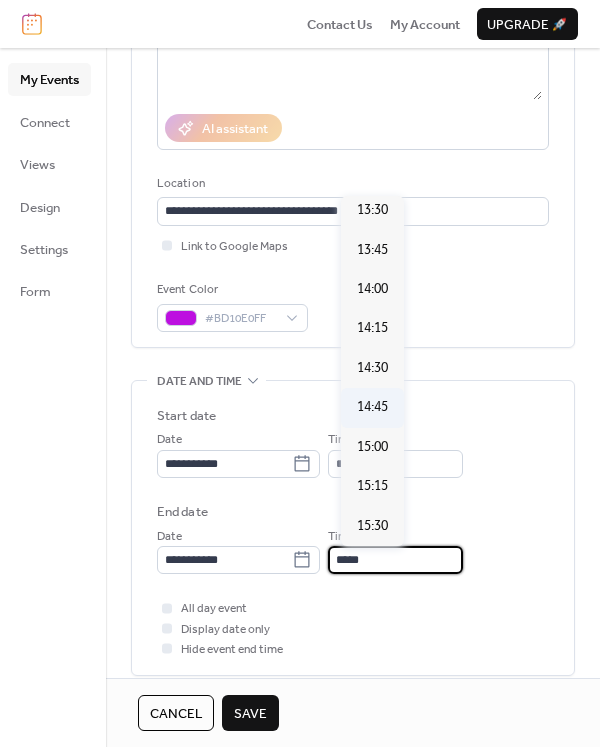 scroll, scrollTop: 700, scrollLeft: 0, axis: vertical 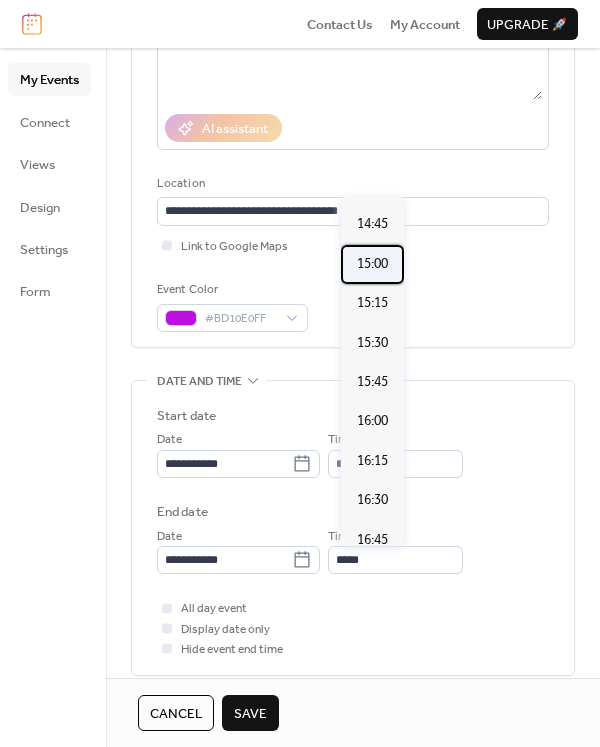 click on "15:00" at bounding box center (372, 264) 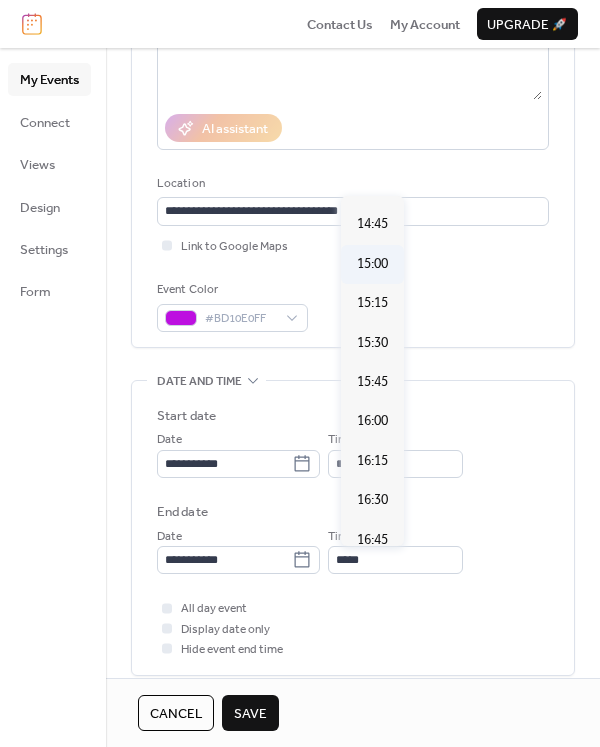 type on "*****" 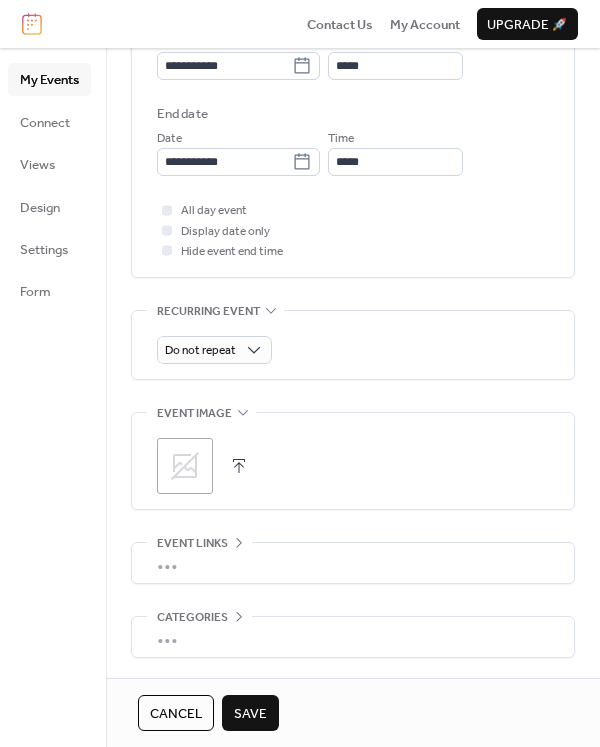 scroll, scrollTop: 700, scrollLeft: 0, axis: vertical 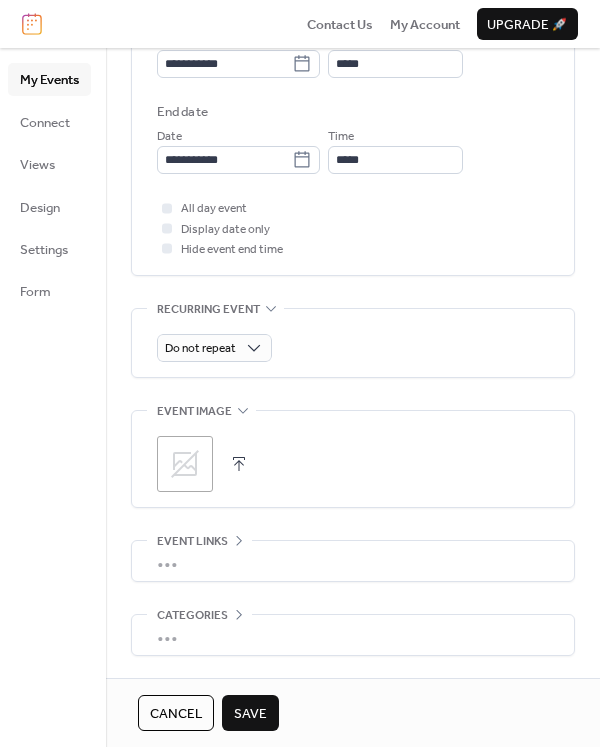 click at bounding box center (239, 464) 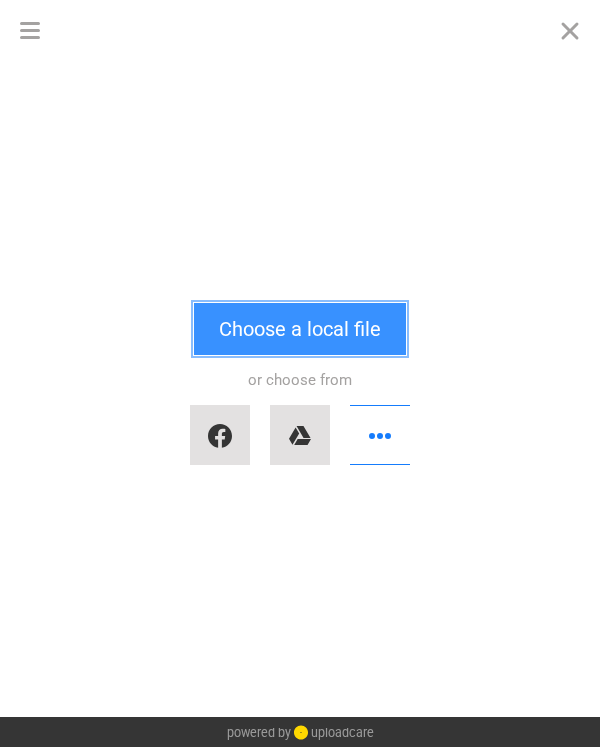 click on "Choose a local file" at bounding box center (300, 329) 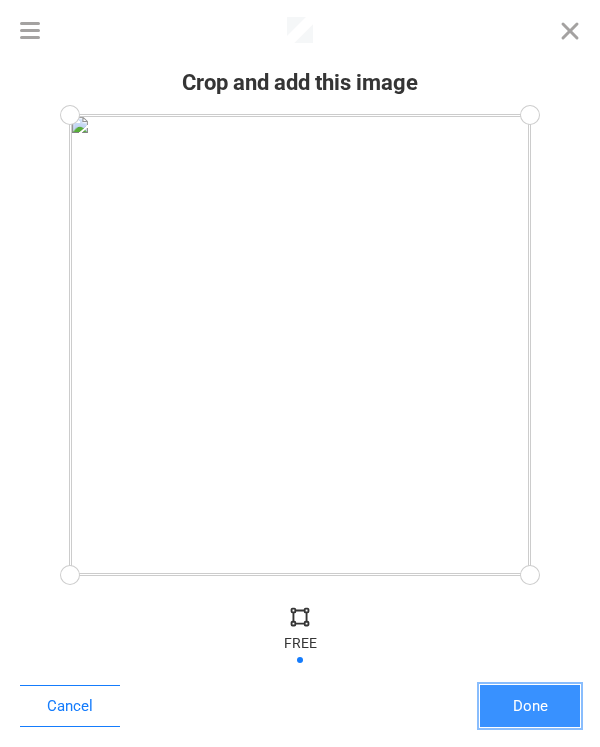 click on "Done" at bounding box center (530, 706) 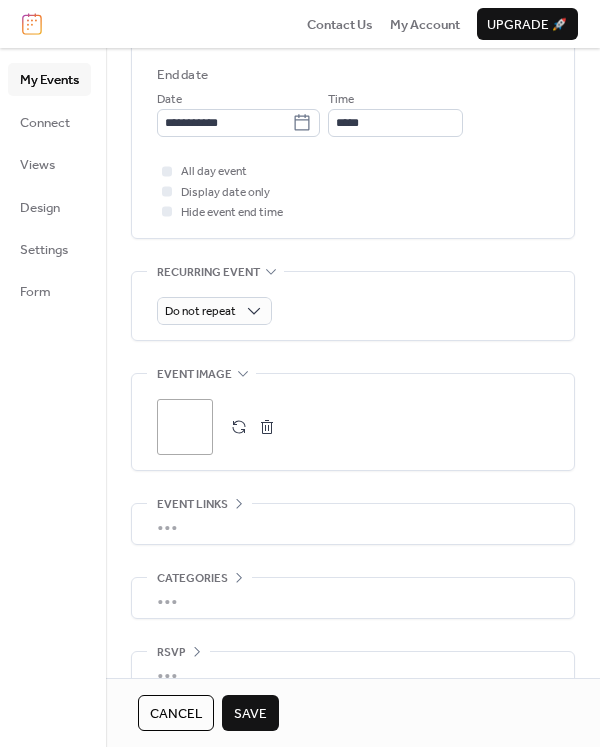scroll, scrollTop: 772, scrollLeft: 0, axis: vertical 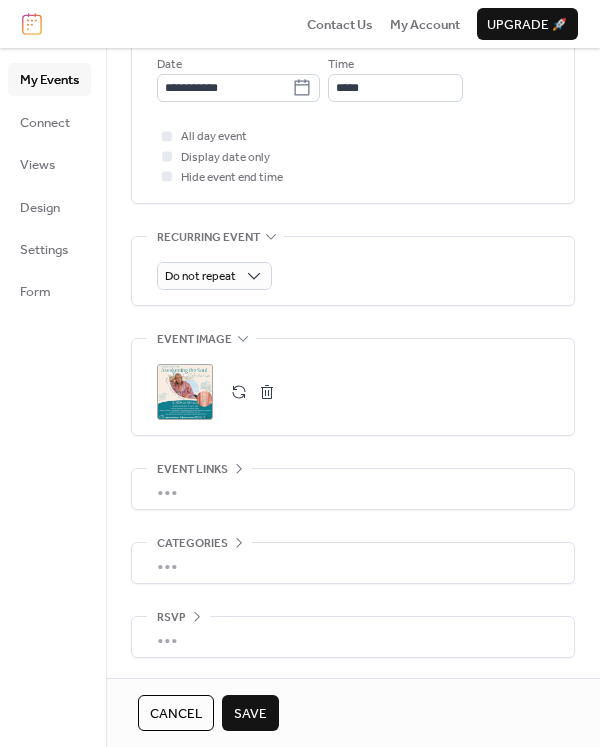 click on "•••" at bounding box center (353, 637) 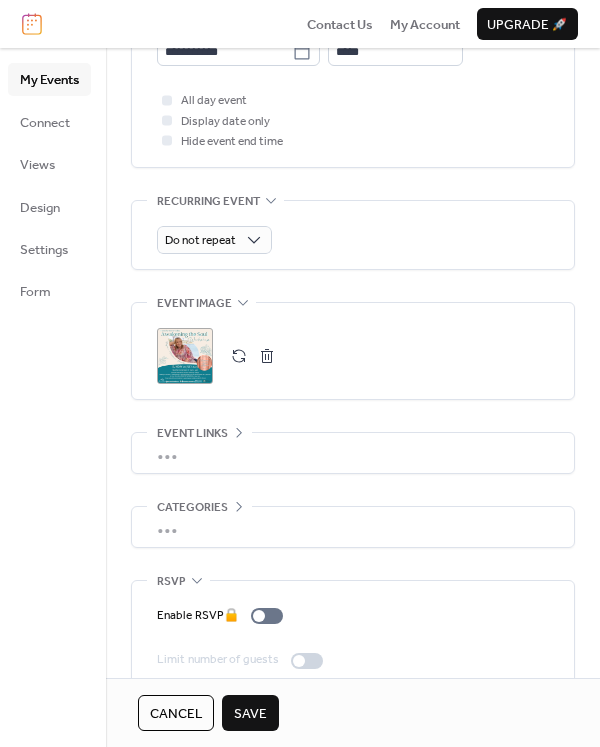 scroll, scrollTop: 837, scrollLeft: 0, axis: vertical 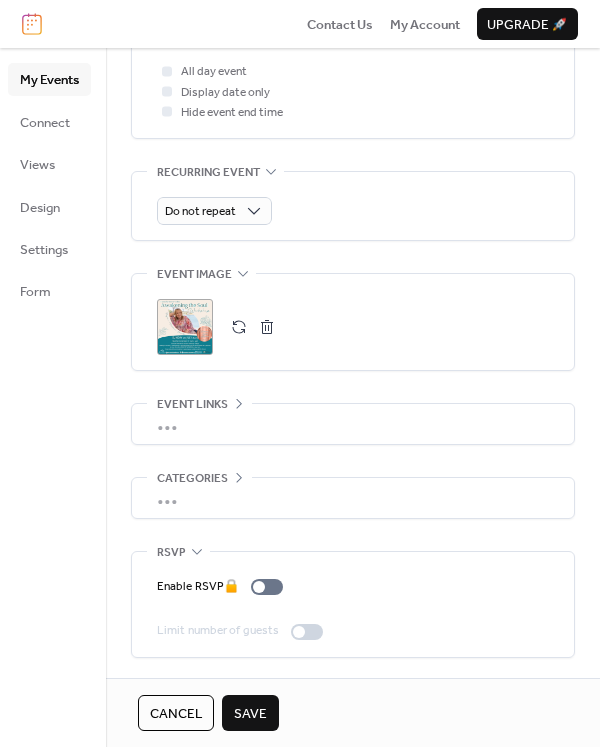 click on "Save" at bounding box center (250, 714) 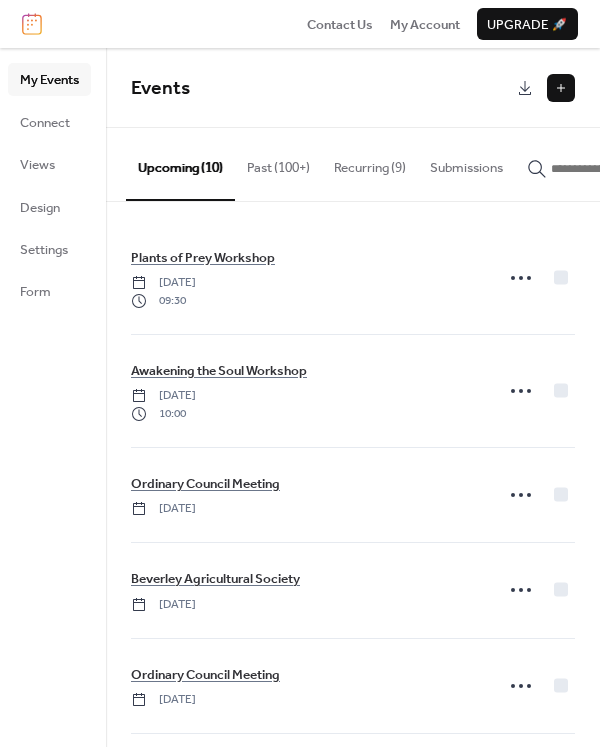 click at bounding box center [561, 88] 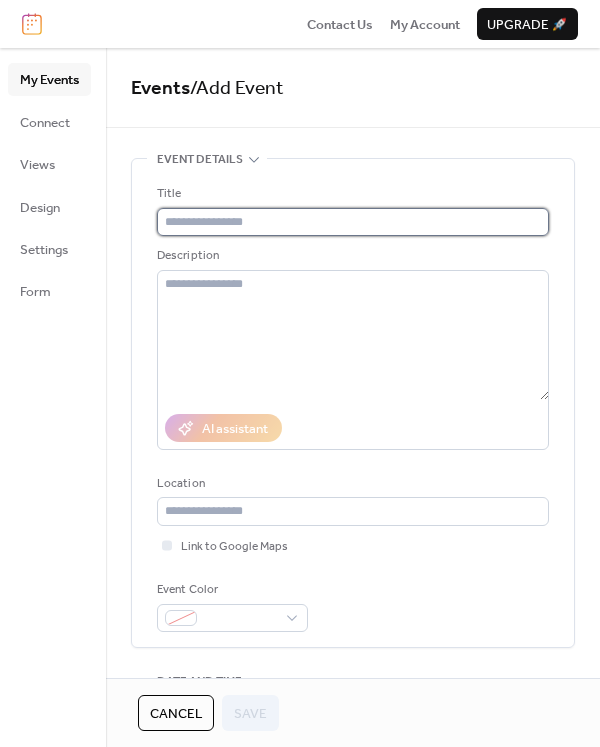 click at bounding box center [353, 222] 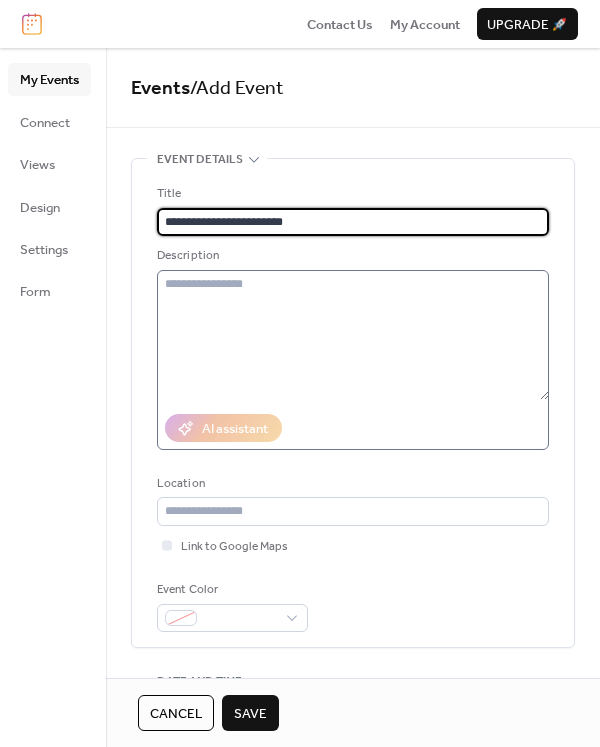 type on "**********" 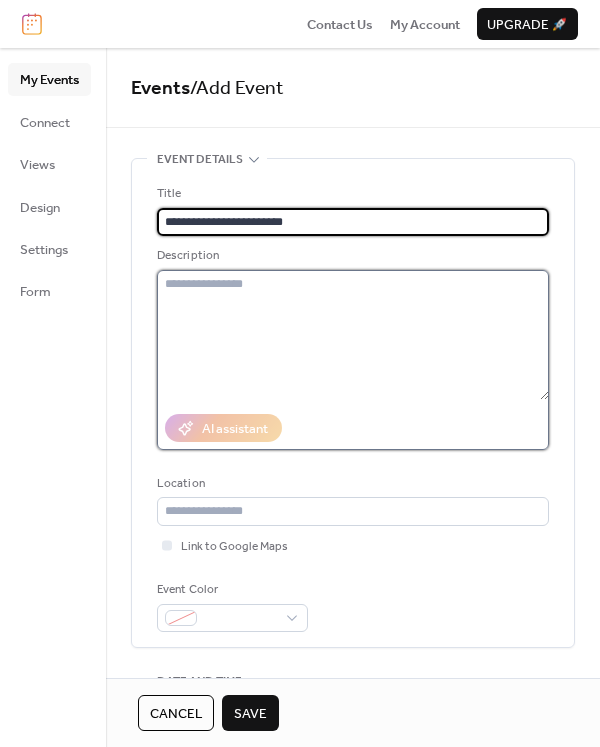 click at bounding box center (353, 335) 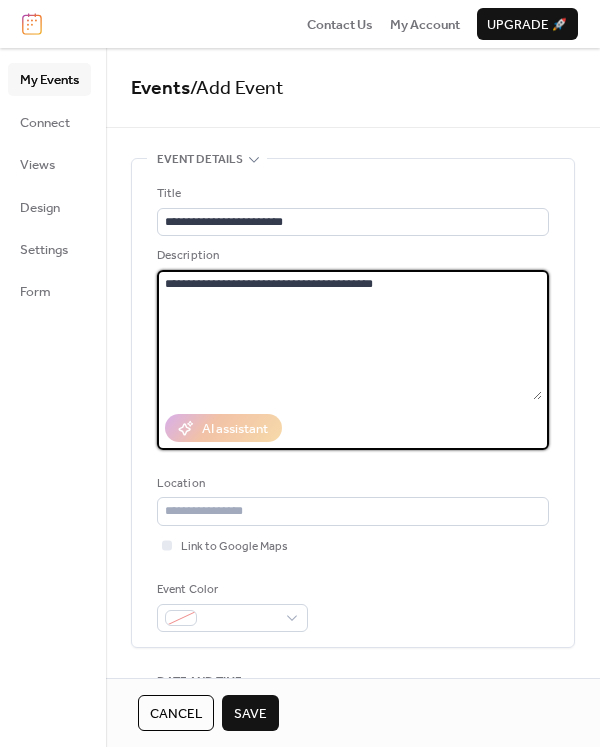 drag, startPoint x: 392, startPoint y: 288, endPoint x: 160, endPoint y: 297, distance: 232.1745 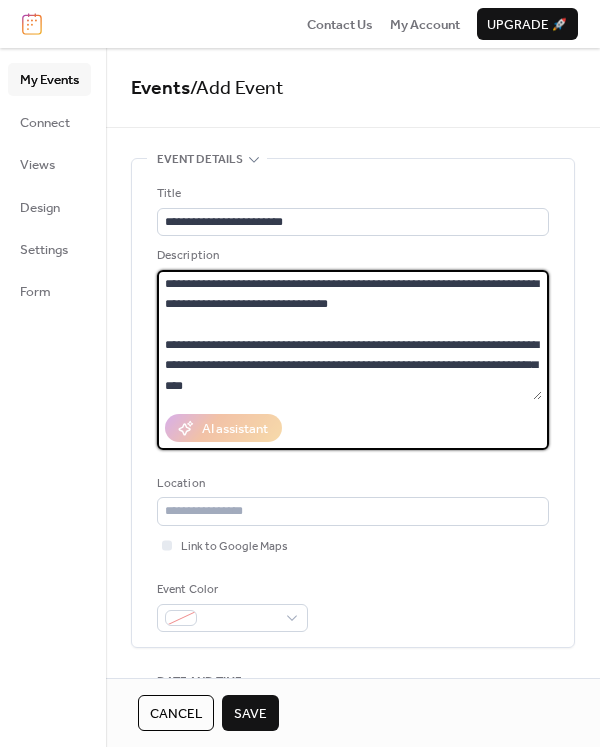 click on "**********" at bounding box center (349, 335) 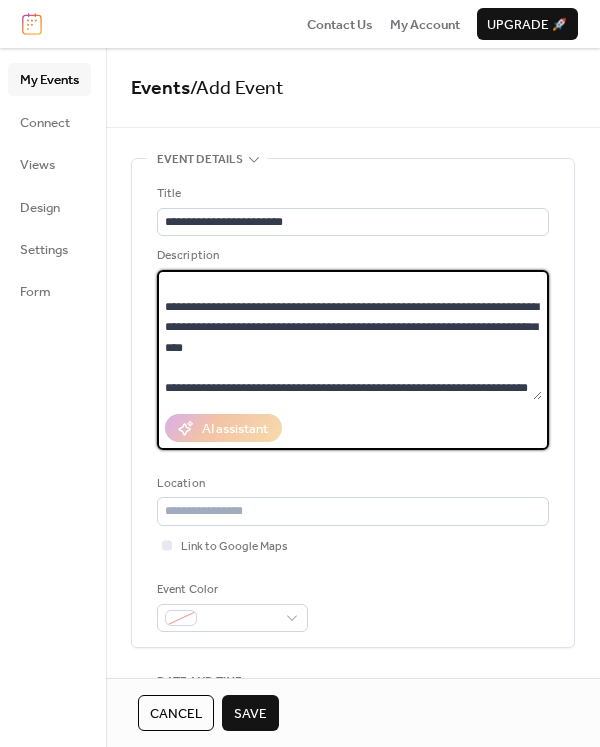 scroll, scrollTop: 58, scrollLeft: 0, axis: vertical 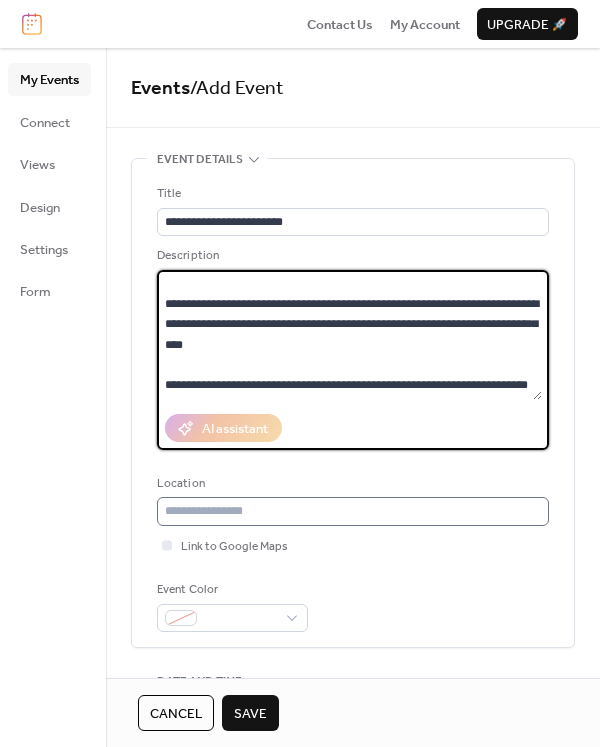 type on "**********" 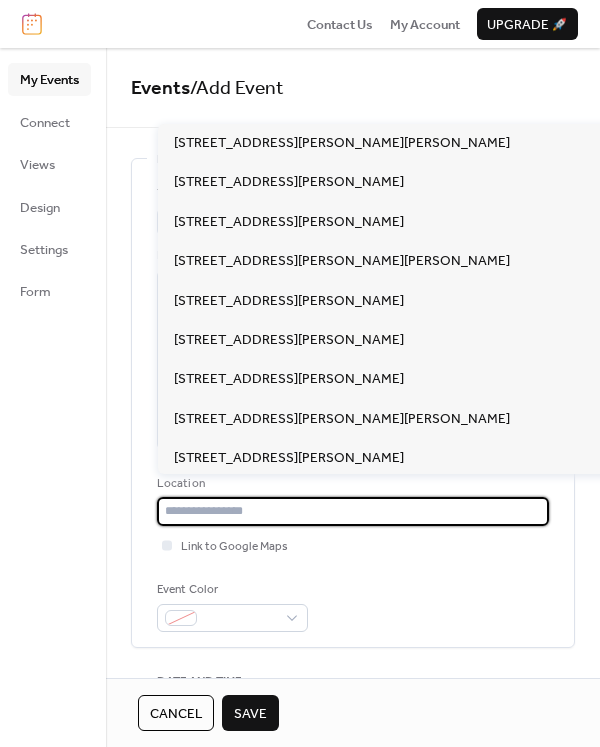 click at bounding box center (353, 511) 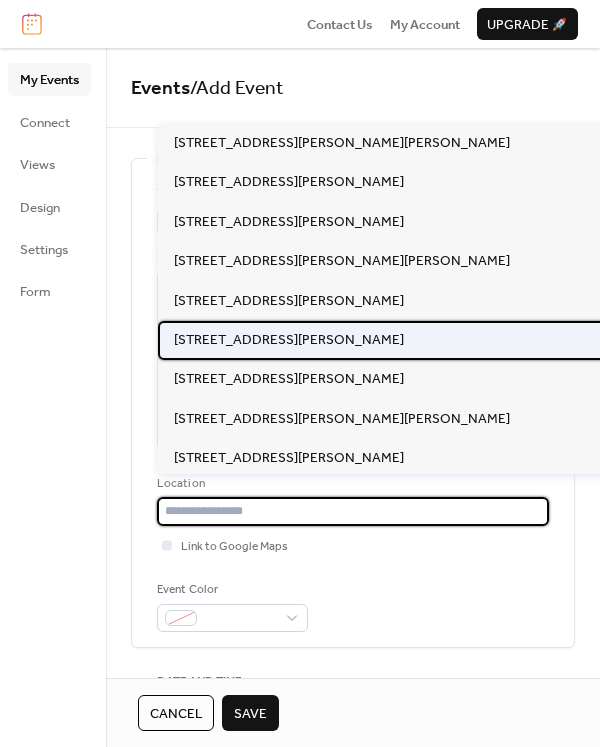 click on "[STREET_ADDRESS][PERSON_NAME]" at bounding box center [289, 340] 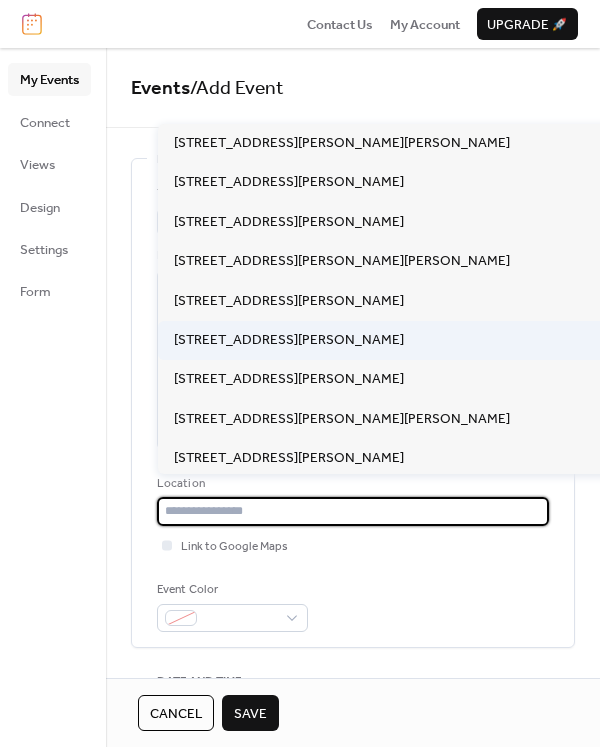 type on "**********" 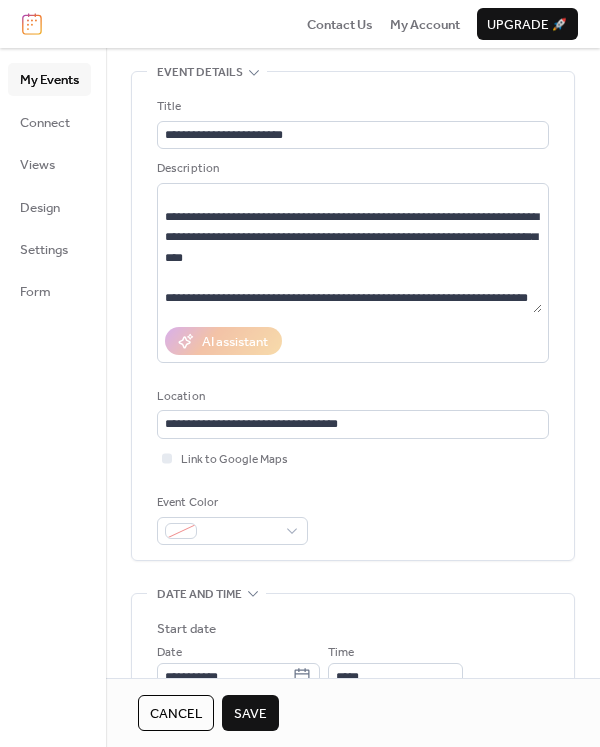 scroll, scrollTop: 200, scrollLeft: 0, axis: vertical 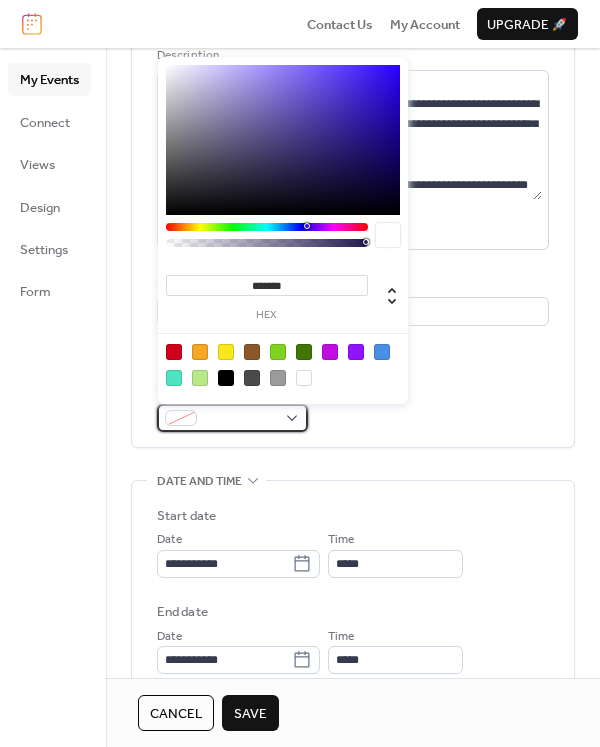 click at bounding box center [232, 418] 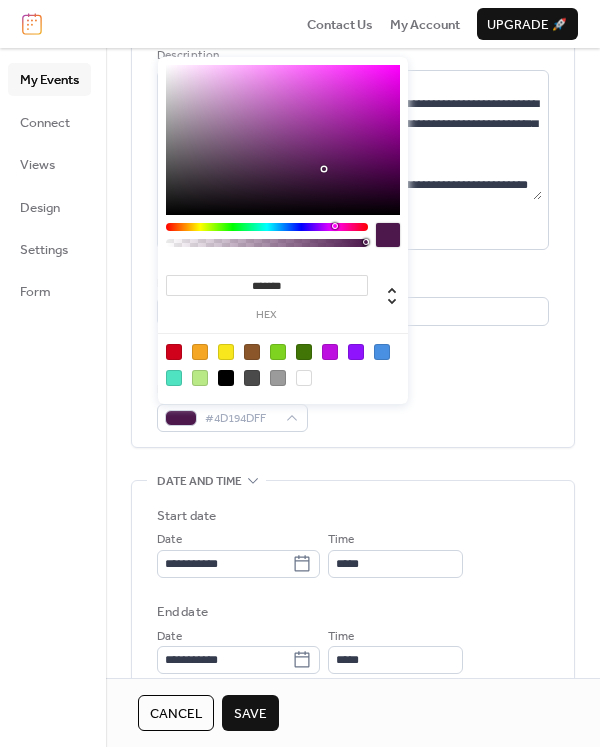 drag, startPoint x: 314, startPoint y: 228, endPoint x: 334, endPoint y: 229, distance: 20.024984 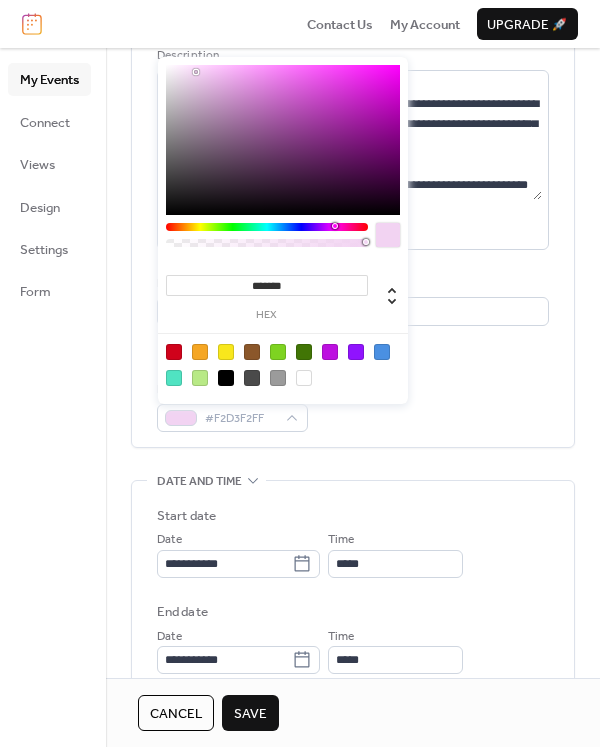 drag, startPoint x: 324, startPoint y: 166, endPoint x: 196, endPoint y: 72, distance: 158.80806 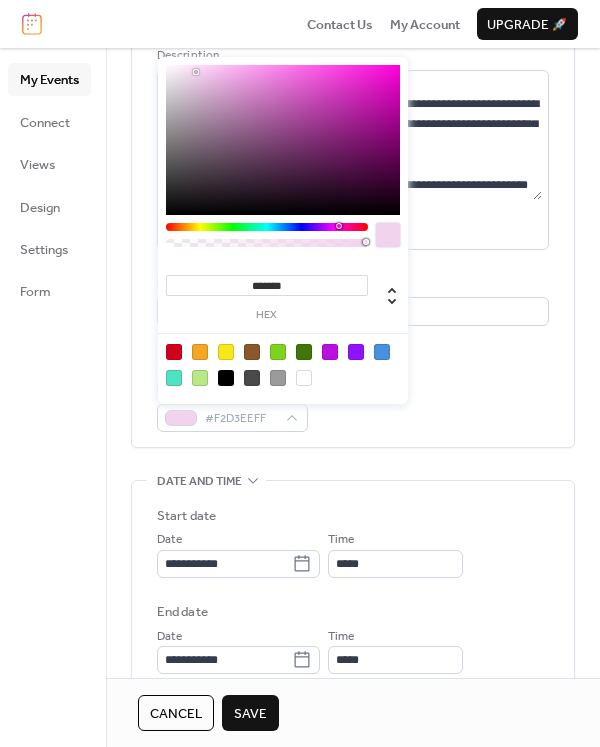 click at bounding box center [339, 226] 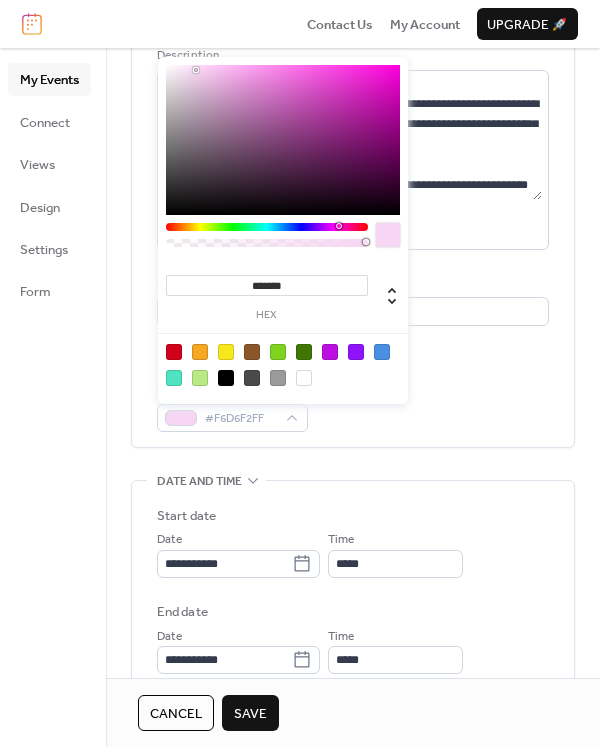 type on "*******" 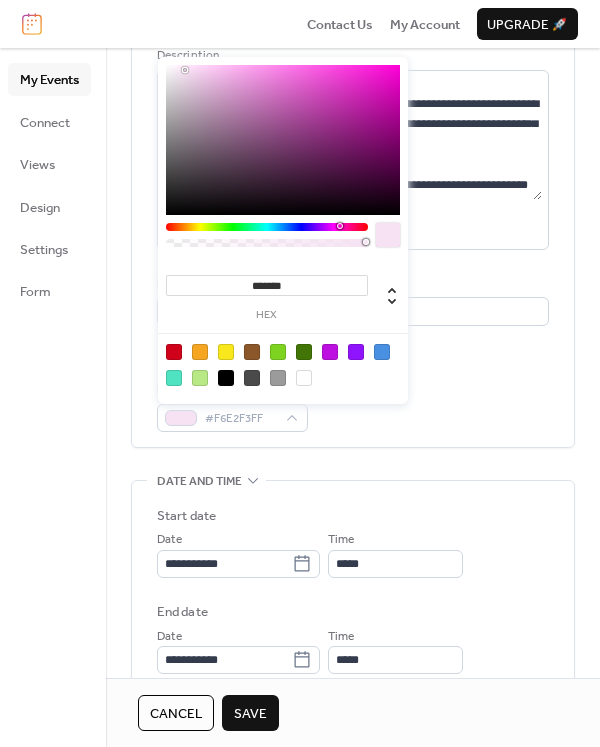 drag, startPoint x: 196, startPoint y: 70, endPoint x: 185, endPoint y: 70, distance: 11 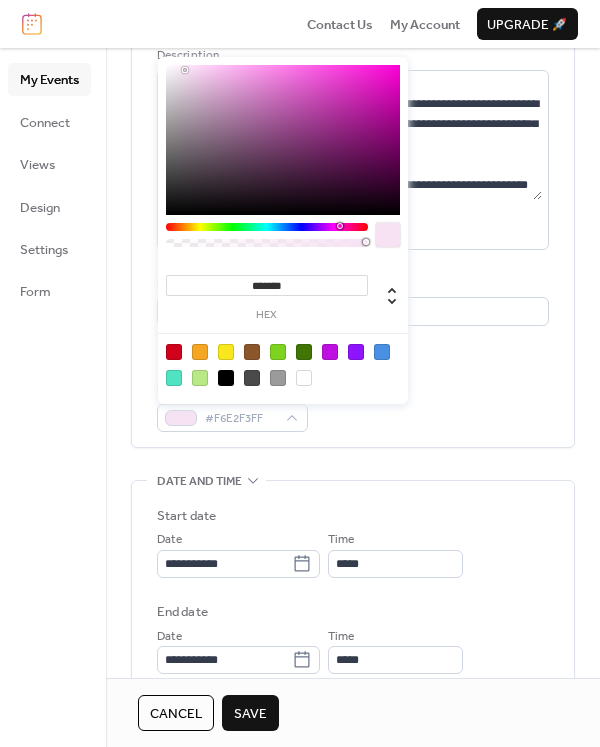 click on "**********" at bounding box center [353, 626] 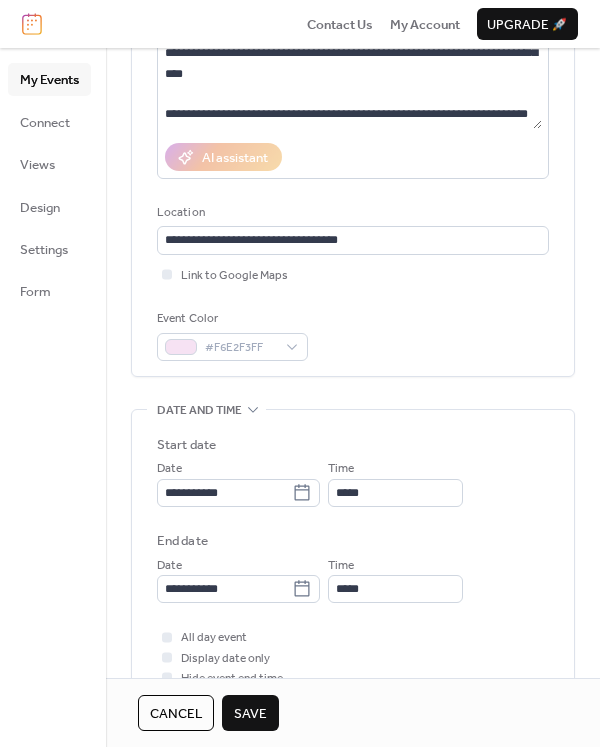 scroll, scrollTop: 400, scrollLeft: 0, axis: vertical 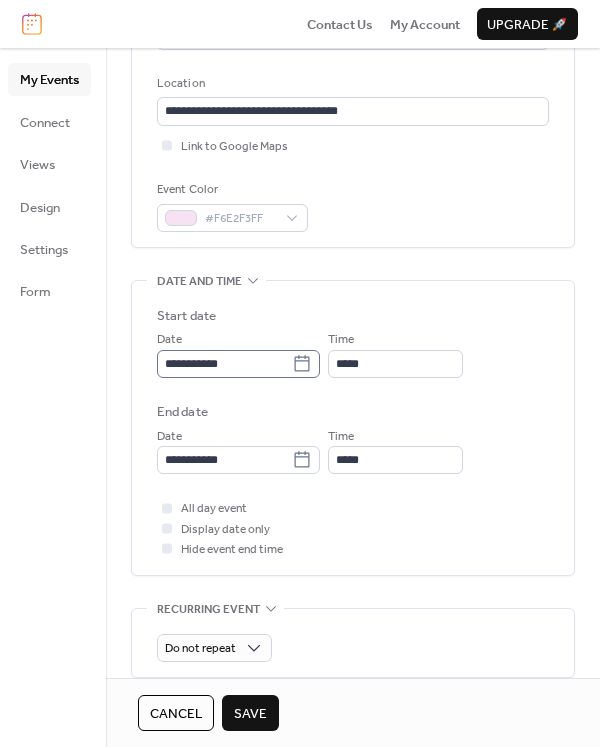 click 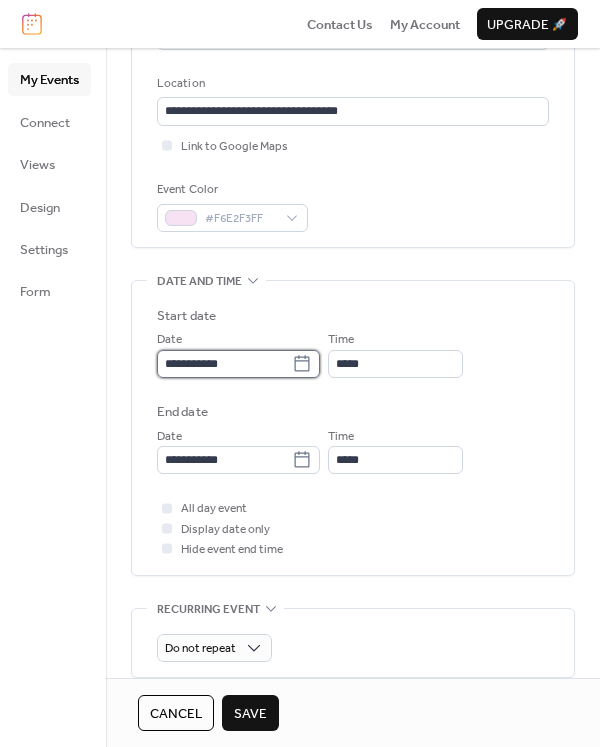 click on "**********" at bounding box center (224, 364) 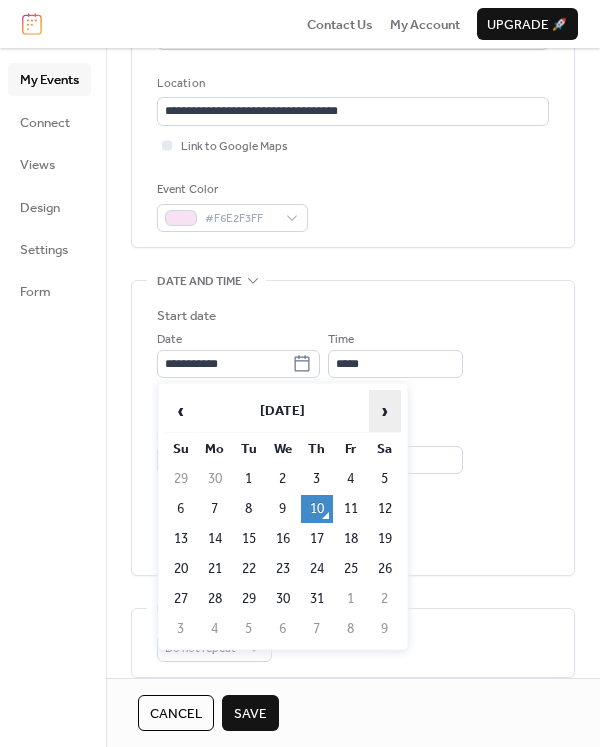 click on "›" at bounding box center (385, 411) 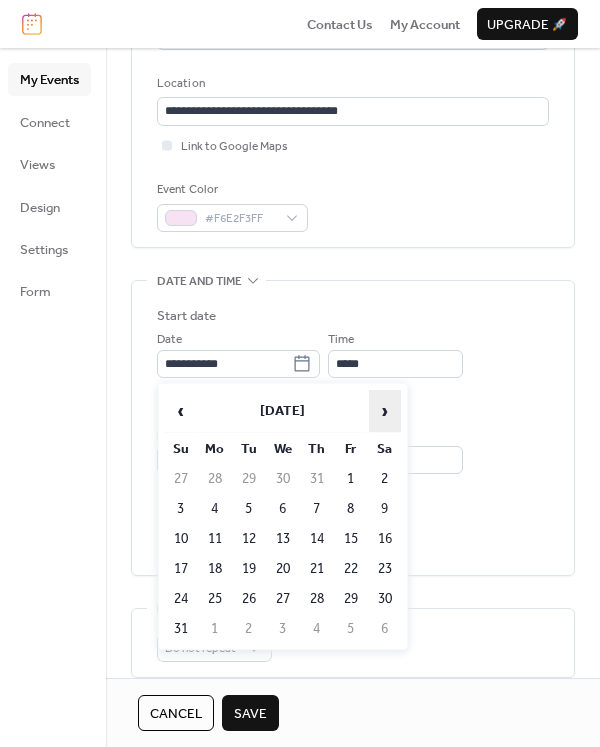 click on "›" at bounding box center (385, 411) 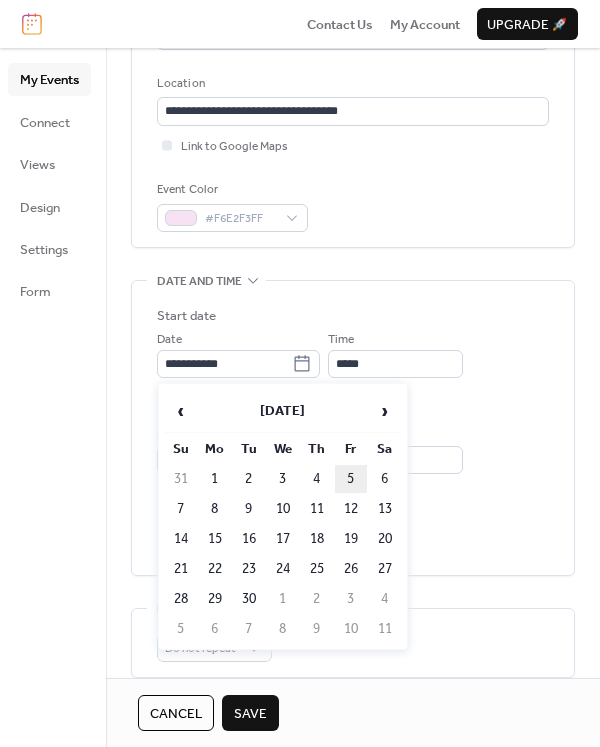 click on "5" at bounding box center (351, 479) 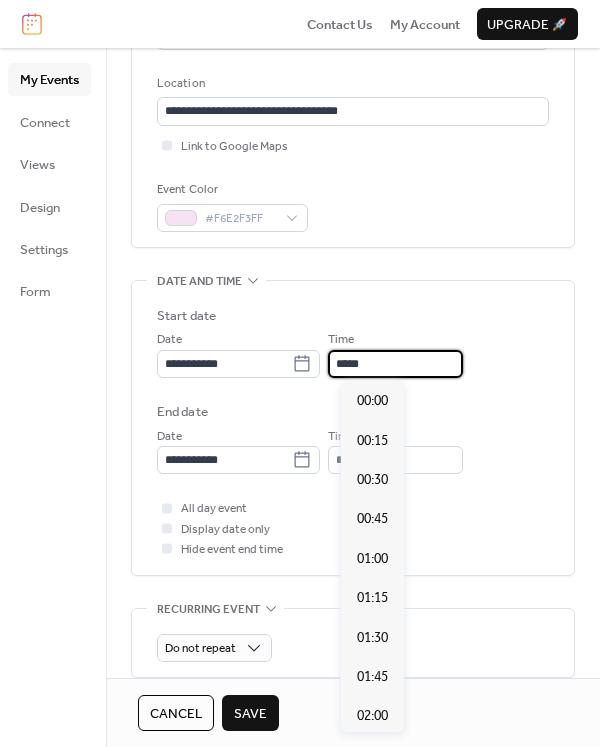 click on "*****" at bounding box center (395, 364) 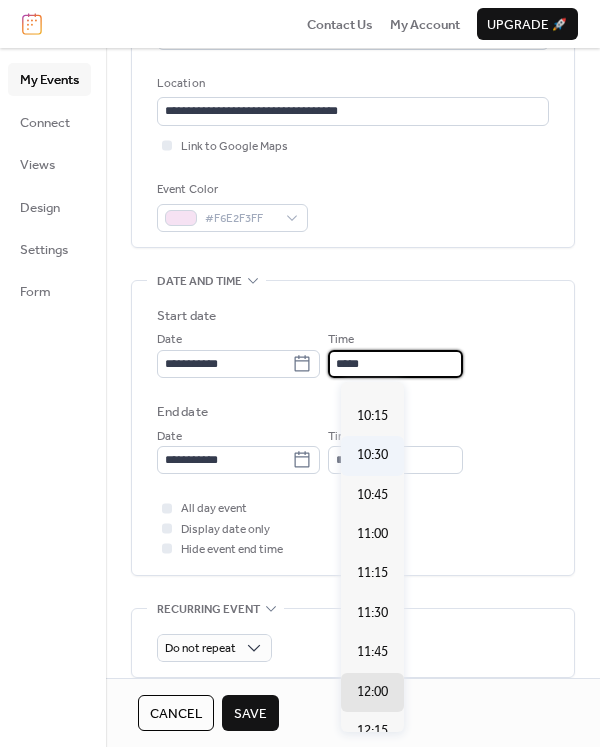 scroll, scrollTop: 1592, scrollLeft: 0, axis: vertical 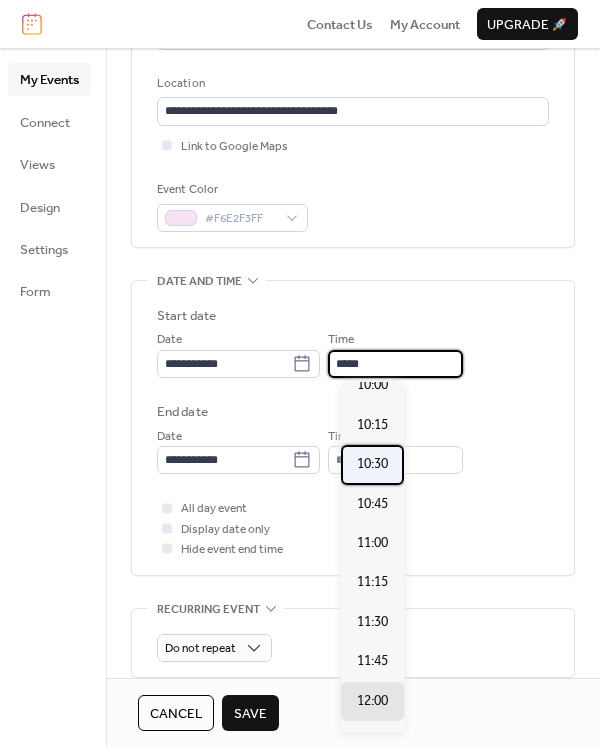 click on "10:30" at bounding box center (372, 464) 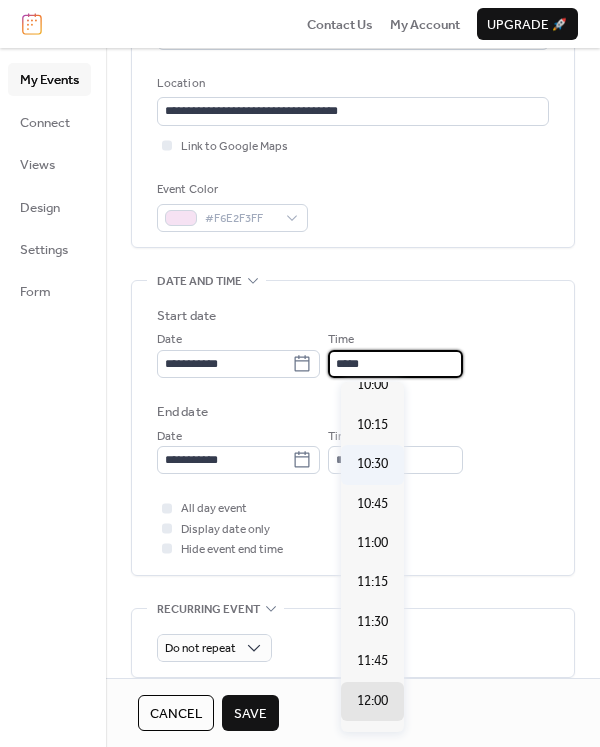 type on "*****" 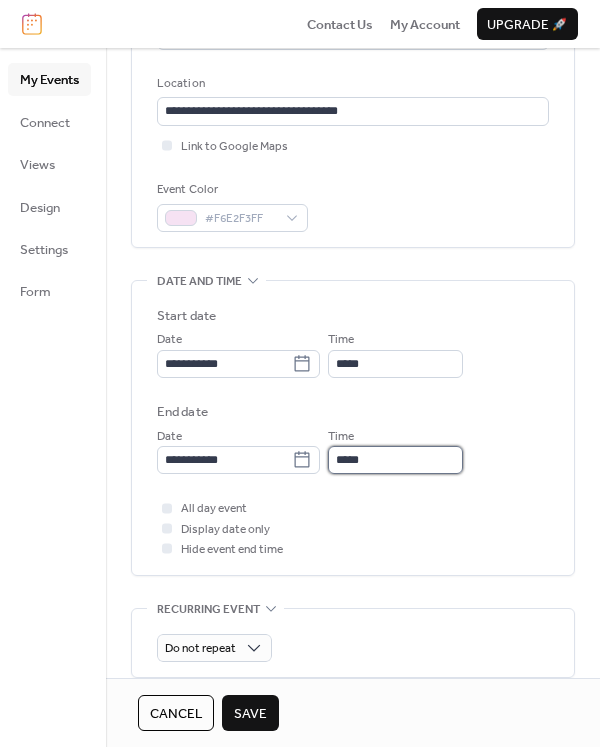 click on "*****" at bounding box center (395, 460) 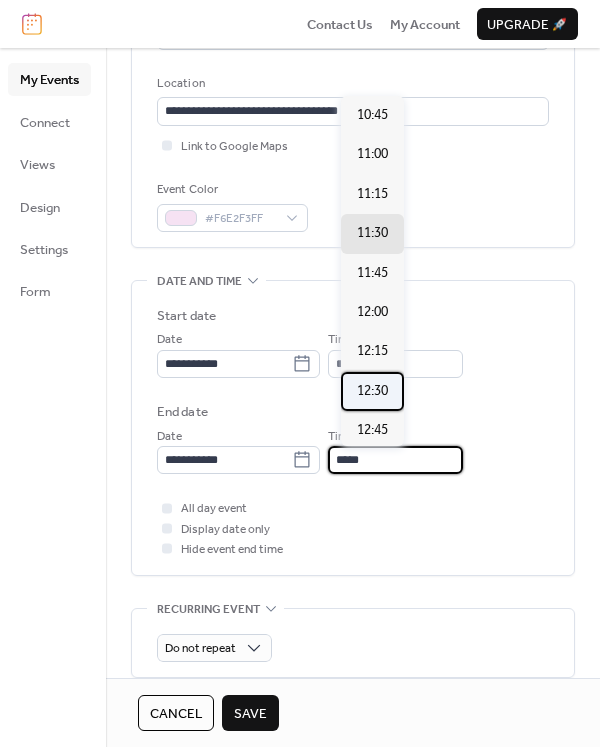 click on "12:30" at bounding box center [372, 391] 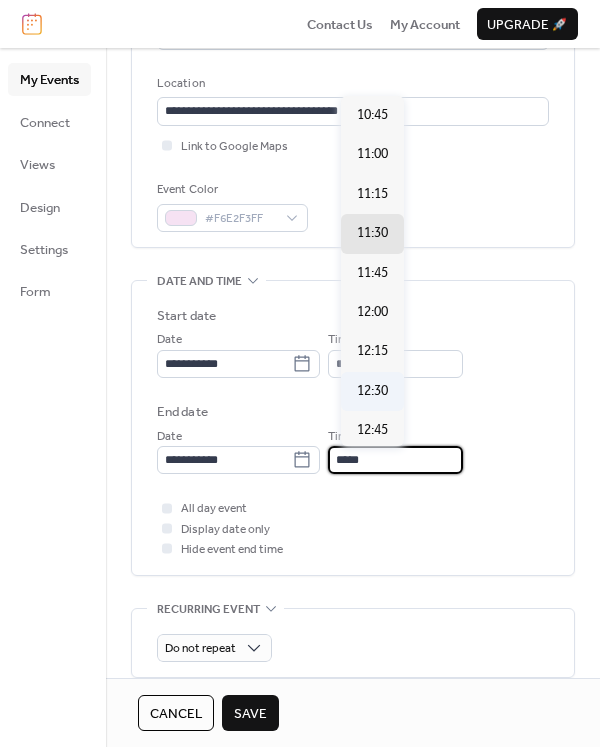 type on "*****" 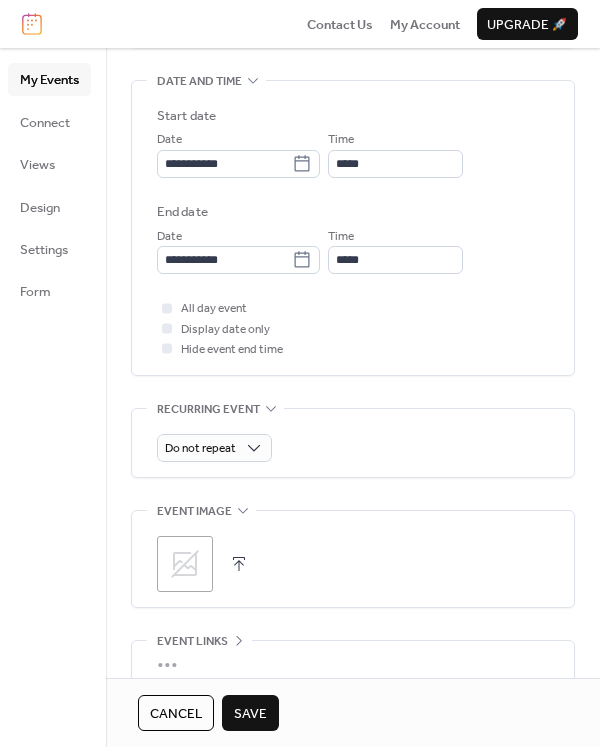 scroll, scrollTop: 700, scrollLeft: 0, axis: vertical 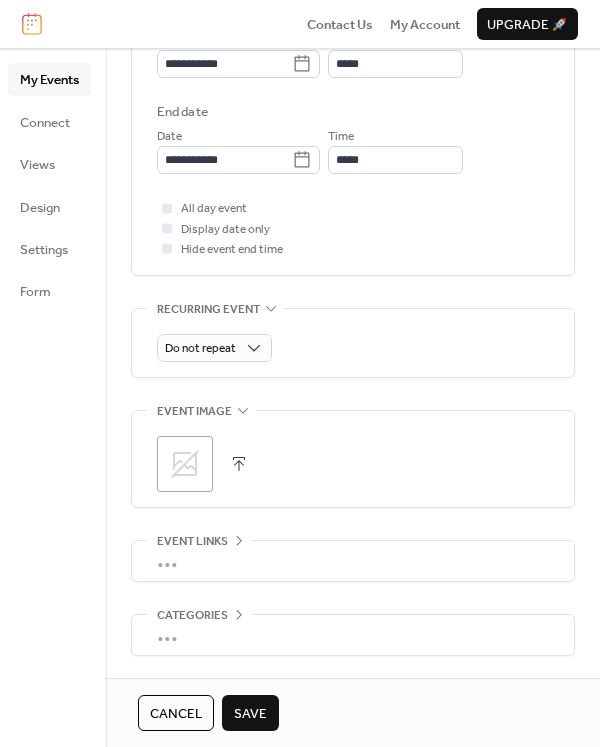 click at bounding box center [239, 464] 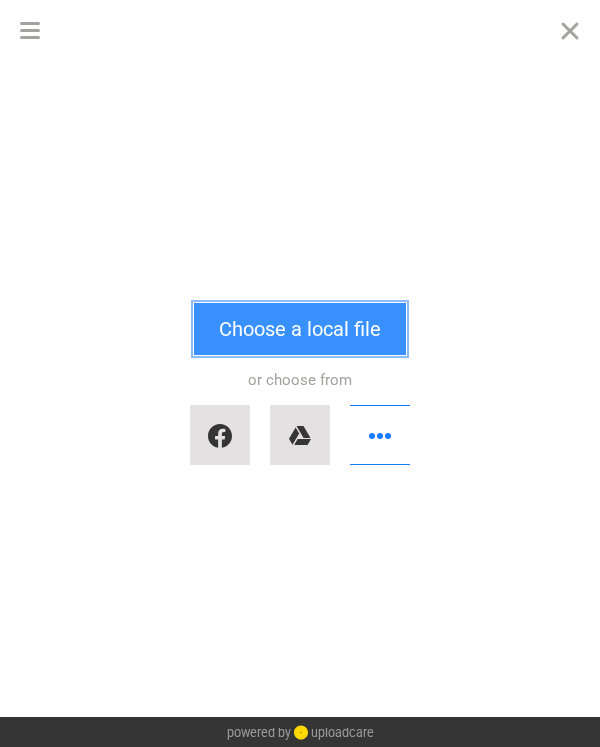 click on "Choose a local file" at bounding box center [300, 329] 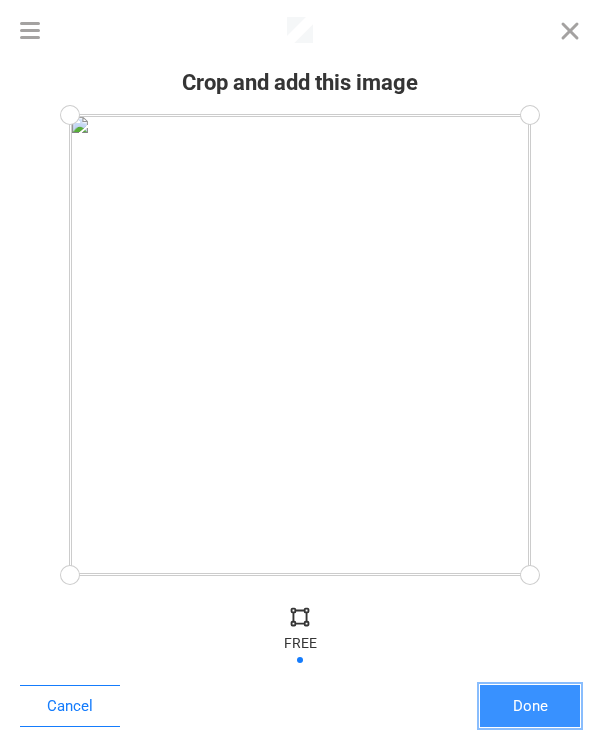 click on "Done" at bounding box center (530, 706) 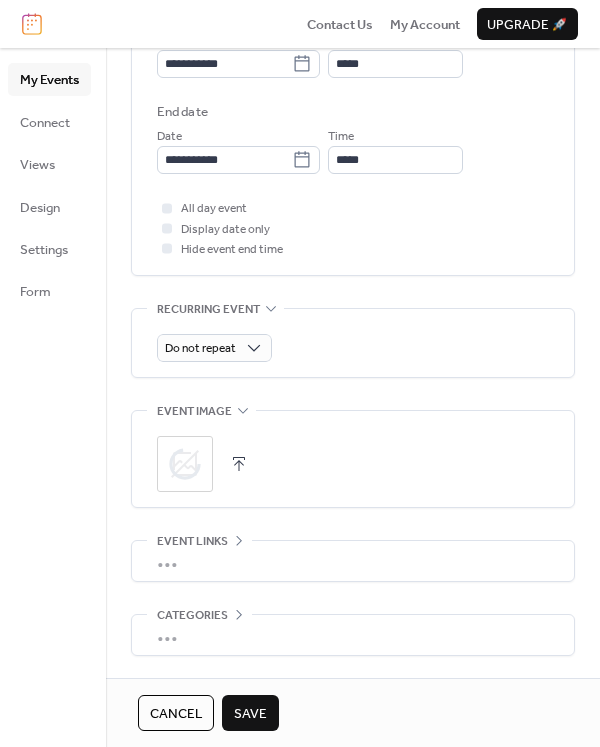 click on "•••" at bounding box center (353, 561) 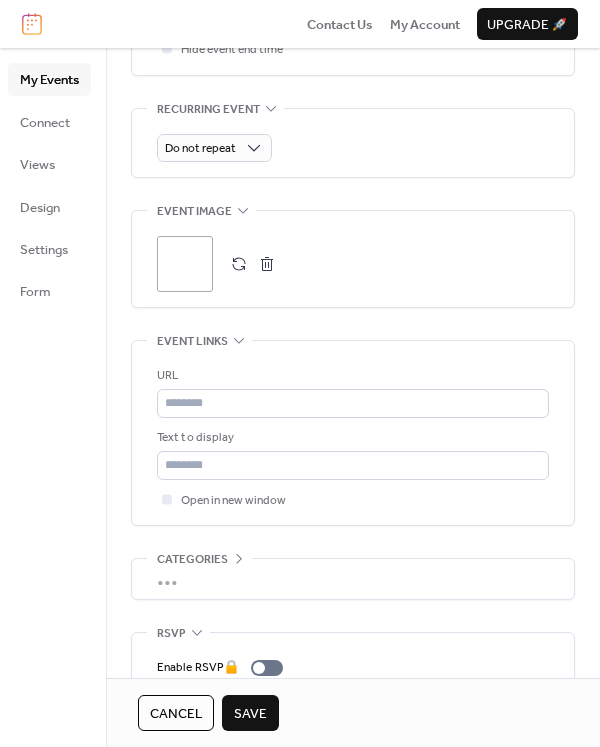 scroll, scrollTop: 981, scrollLeft: 0, axis: vertical 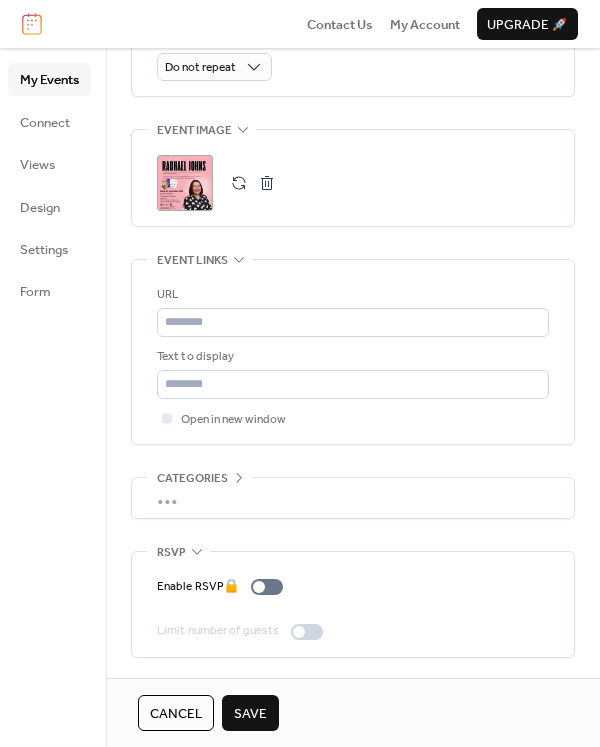 click on "Save" at bounding box center [250, 714] 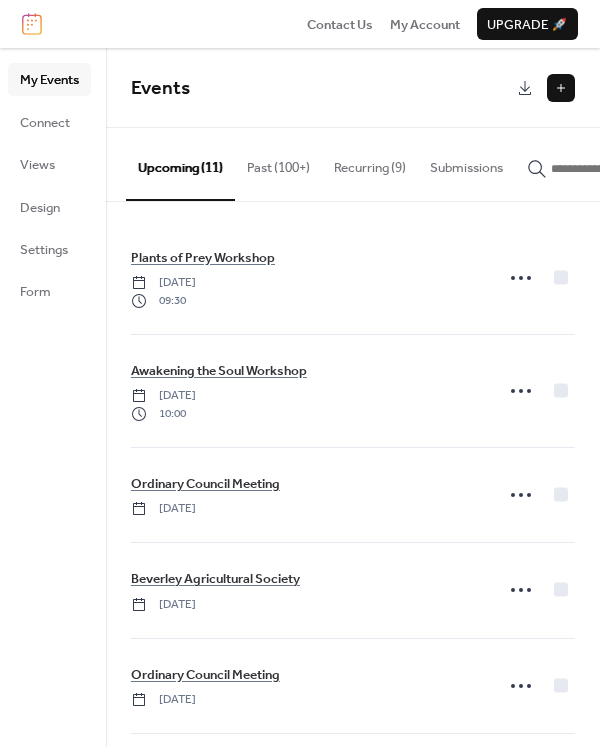 click at bounding box center [561, 88] 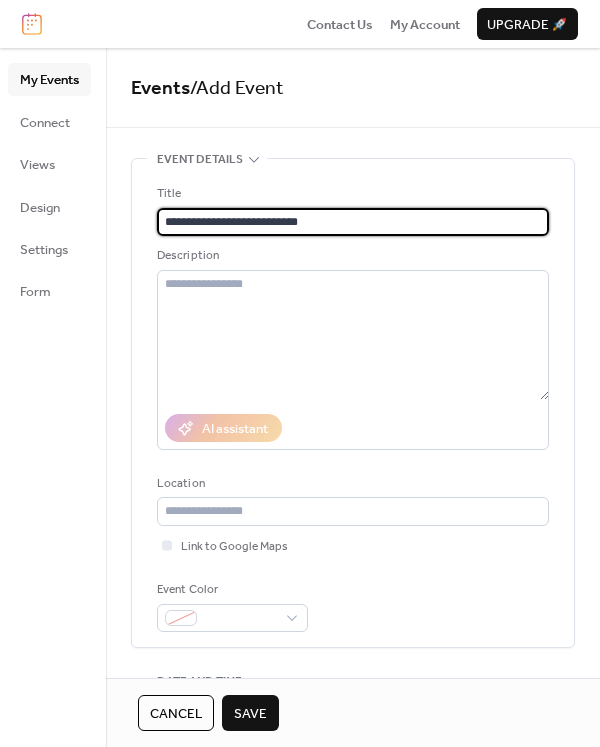 type on "**********" 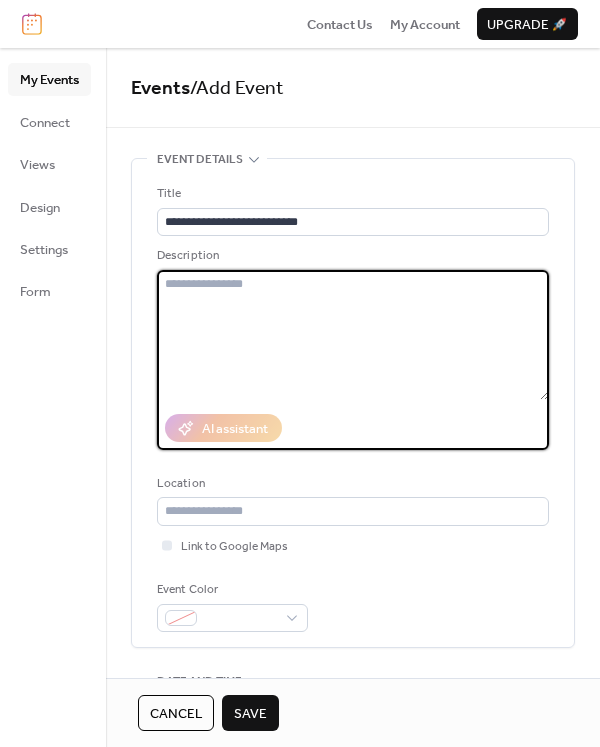 click at bounding box center (353, 335) 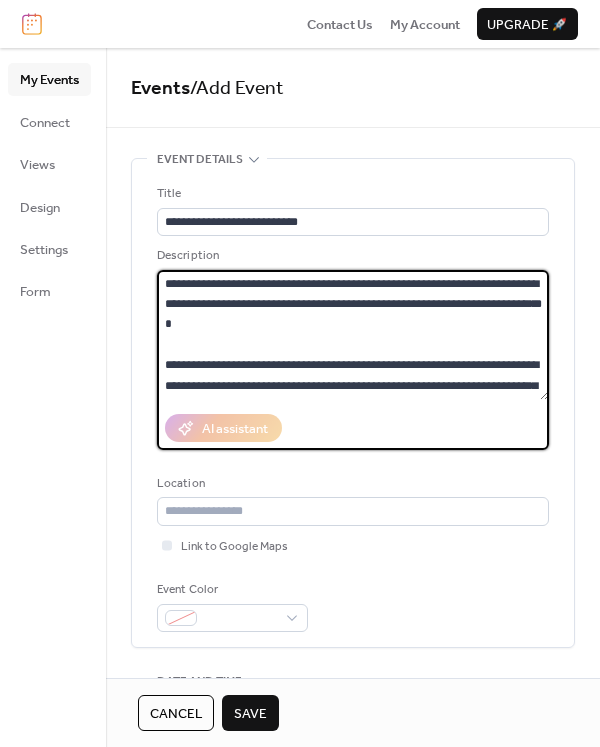 scroll, scrollTop: 160, scrollLeft: 0, axis: vertical 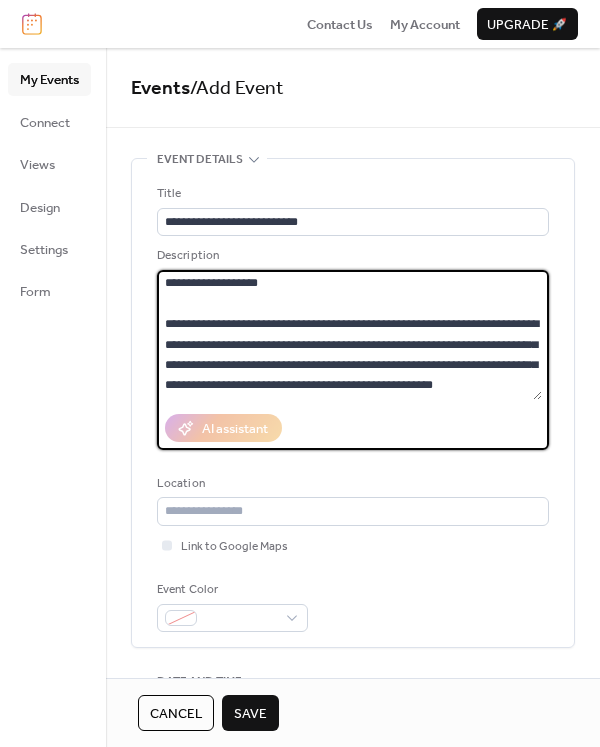 click on "**********" at bounding box center (349, 335) 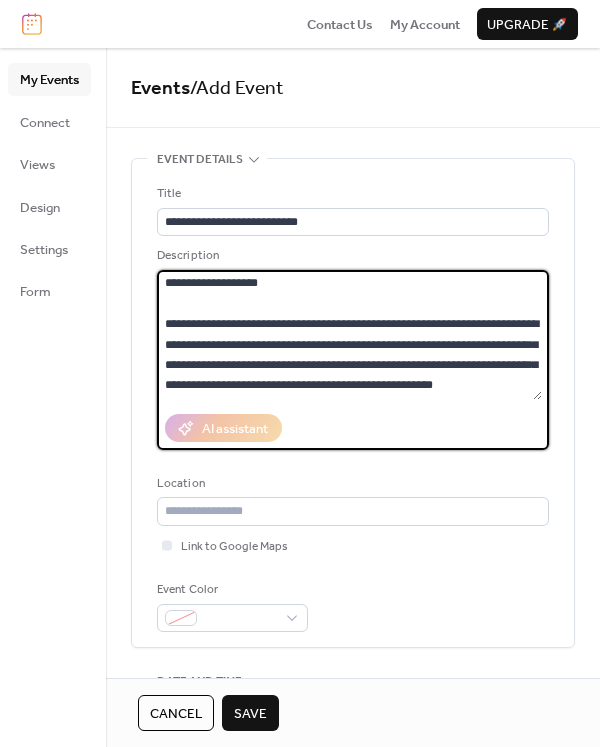 scroll, scrollTop: 160, scrollLeft: 0, axis: vertical 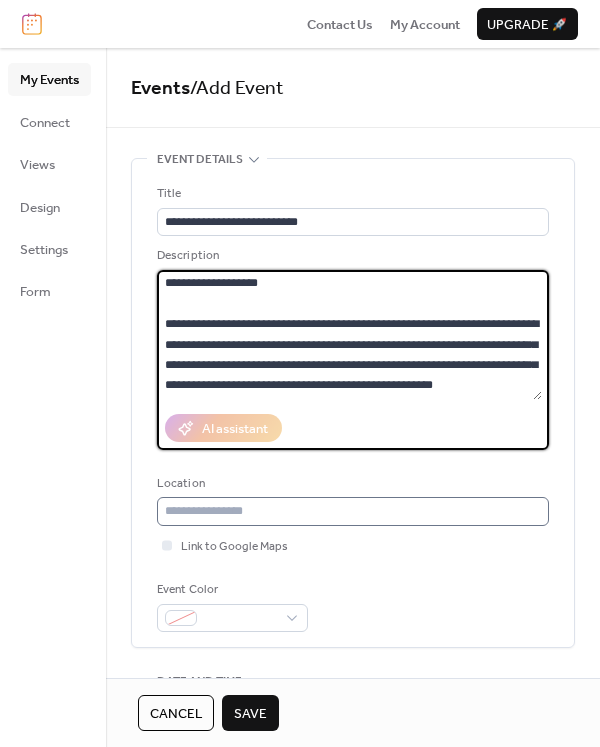 type on "**********" 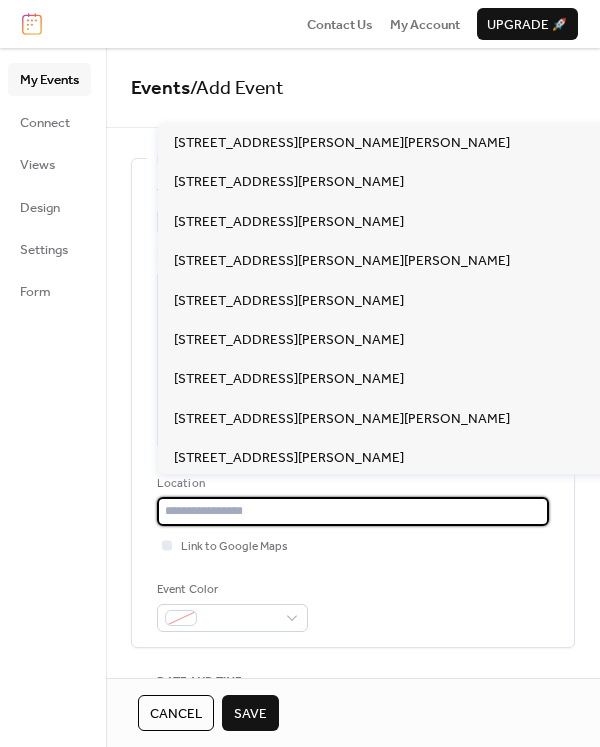 click at bounding box center [353, 511] 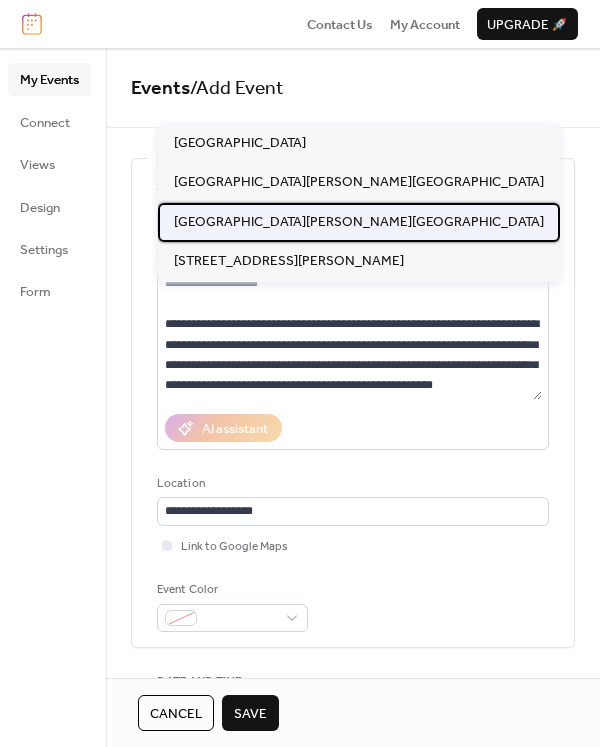 click on "[GEOGRAPHIC_DATA][PERSON_NAME][GEOGRAPHIC_DATA]" at bounding box center [359, 222] 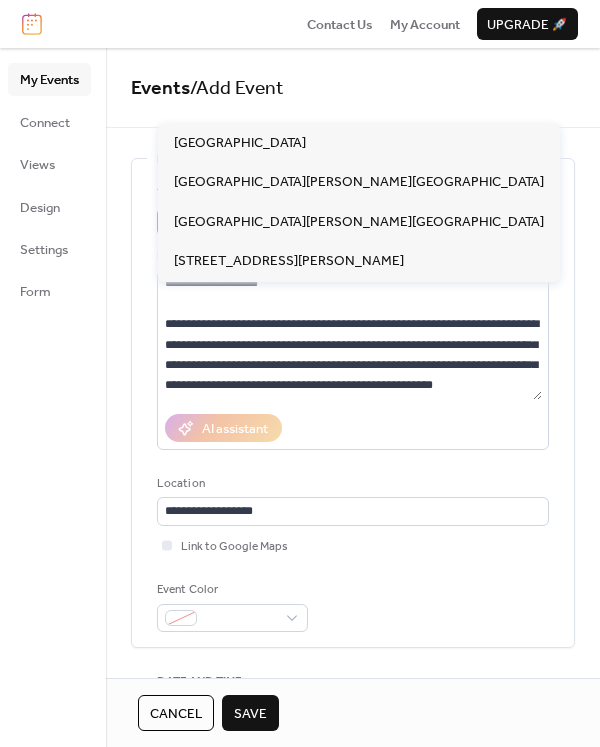 type on "**********" 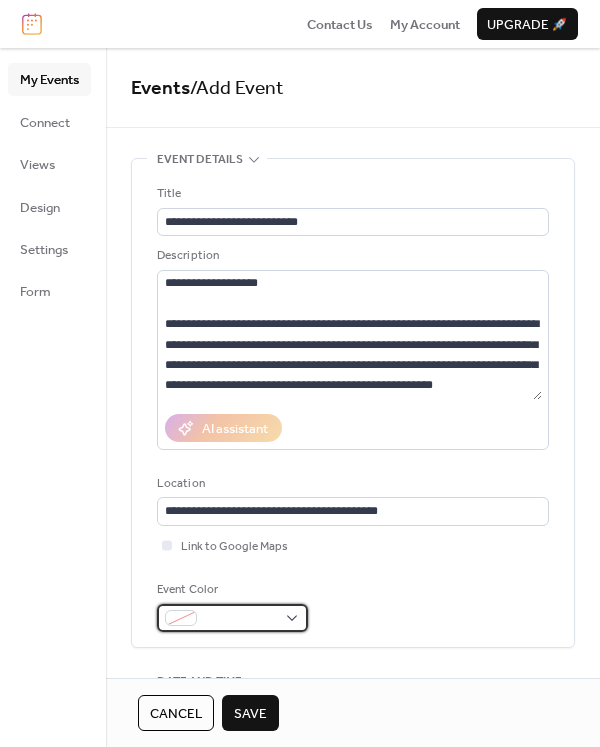 click at bounding box center [232, 618] 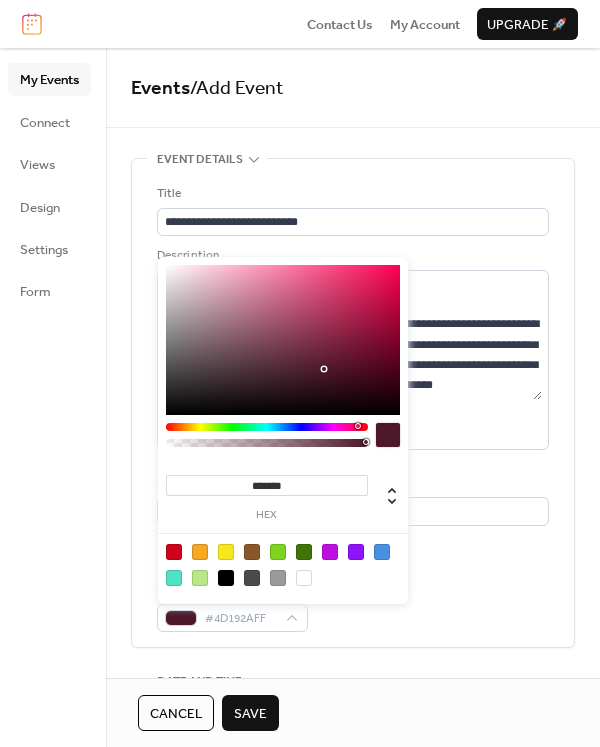drag, startPoint x: 309, startPoint y: 423, endPoint x: 357, endPoint y: 425, distance: 48.04165 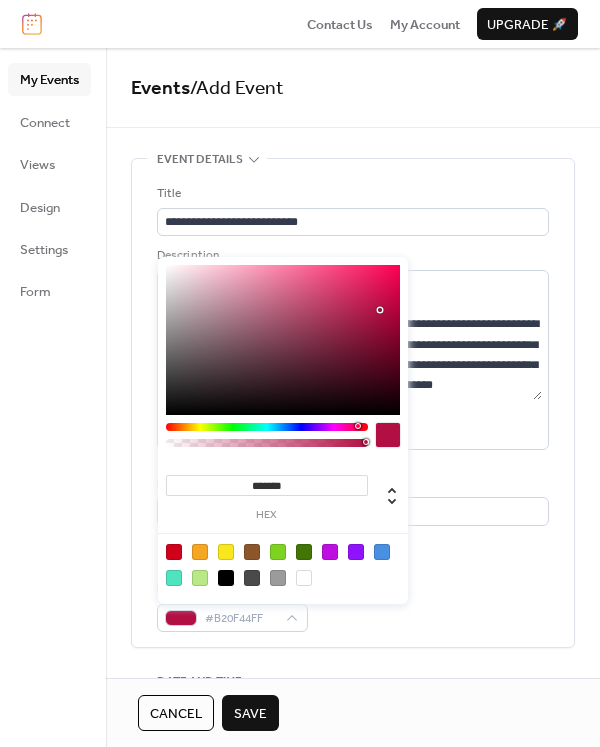 click at bounding box center (283, 340) 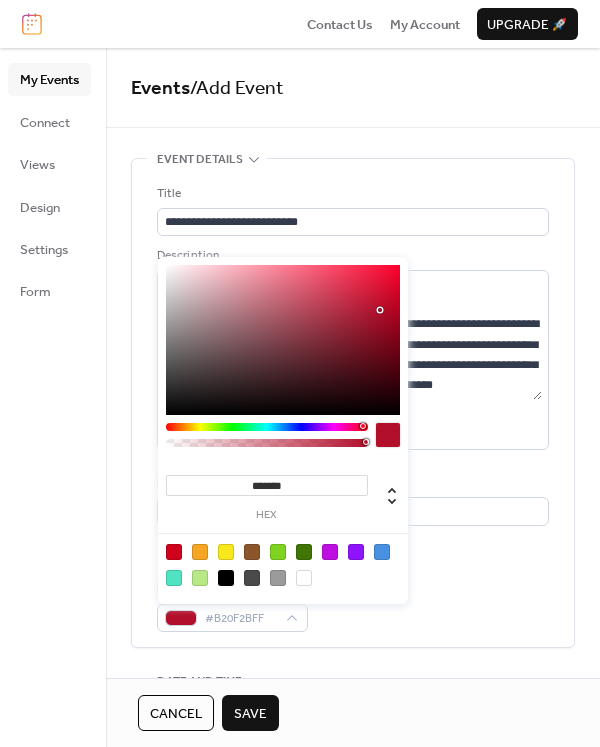 drag, startPoint x: 353, startPoint y: 425, endPoint x: 363, endPoint y: 426, distance: 10.049875 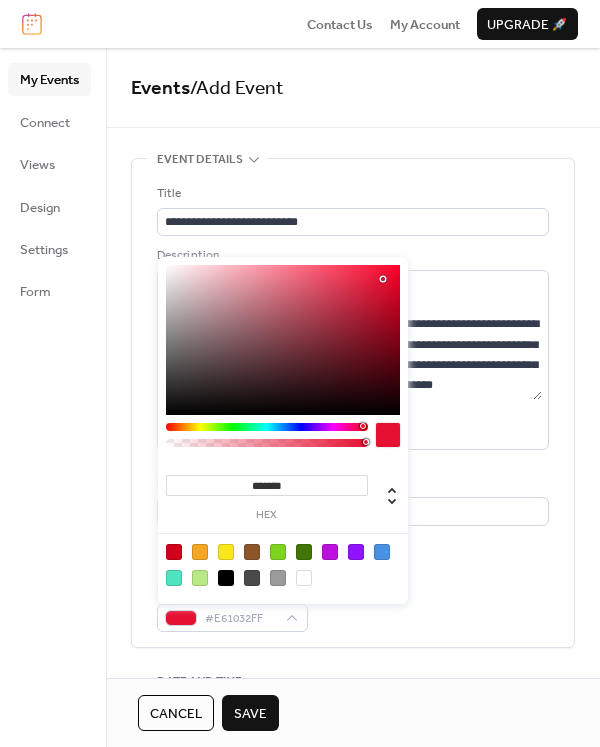 type on "*******" 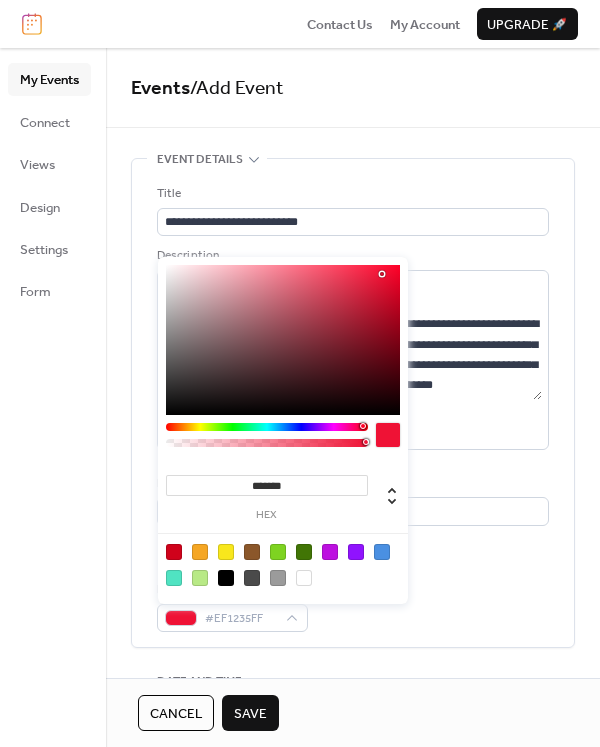 drag, startPoint x: 379, startPoint y: 306, endPoint x: 382, endPoint y: 274, distance: 32.140316 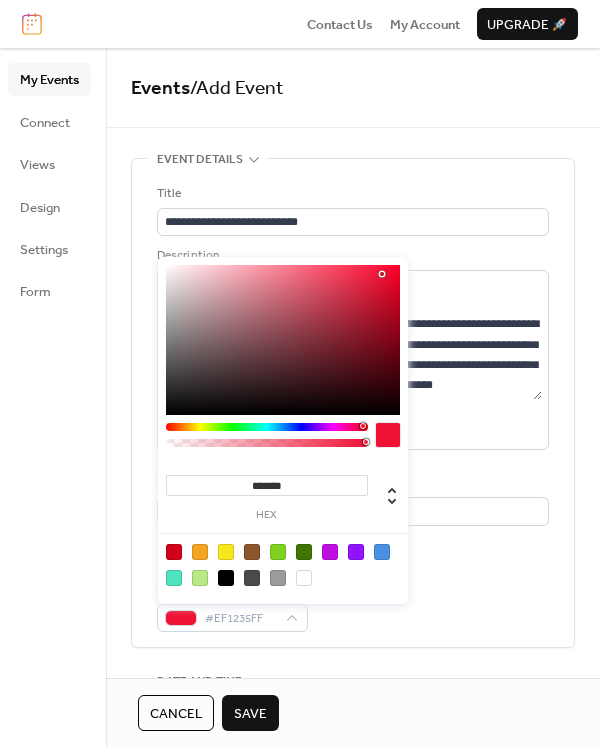 click on "**********" at bounding box center (353, 408) 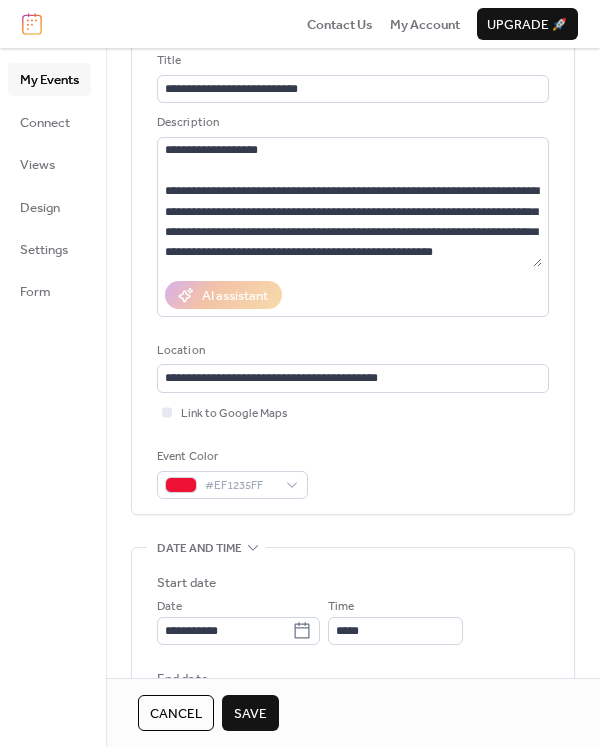 scroll, scrollTop: 300, scrollLeft: 0, axis: vertical 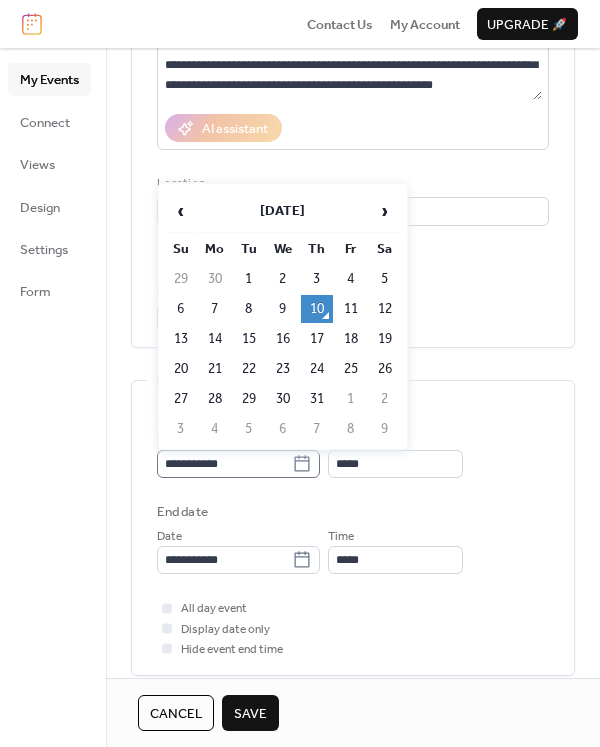 click 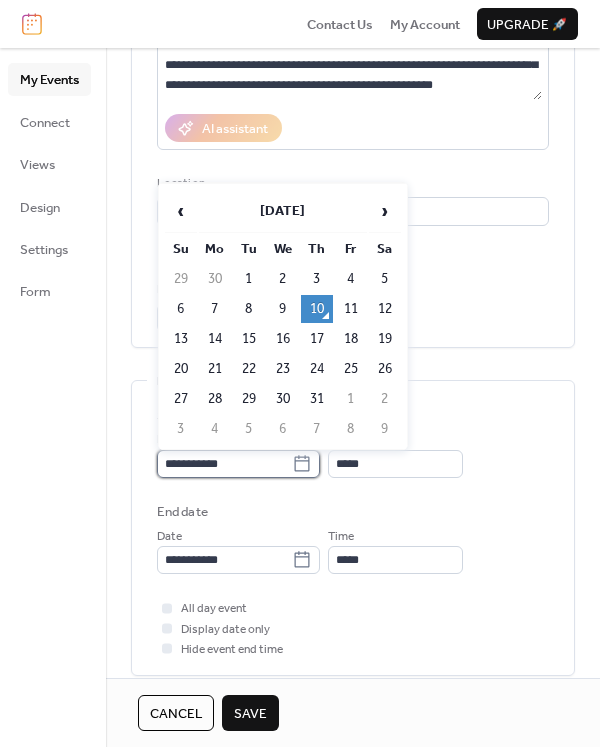 click on "**********" at bounding box center [224, 464] 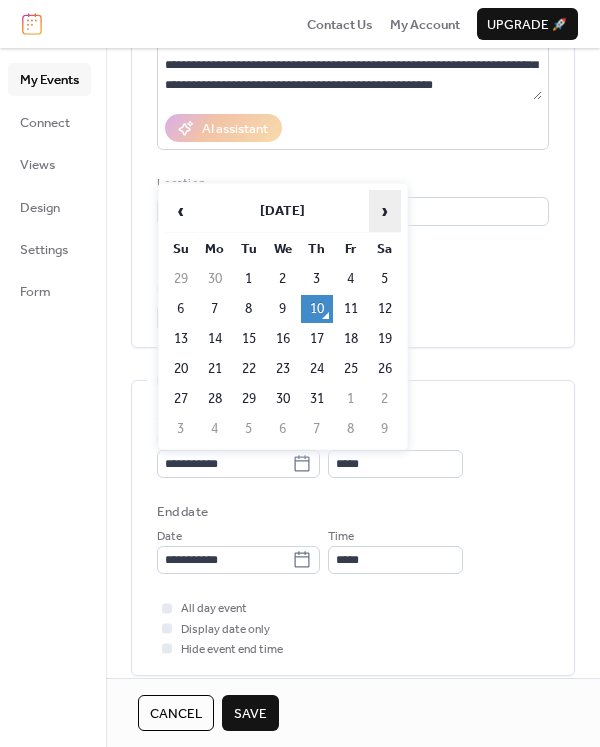 click on "›" at bounding box center [385, 211] 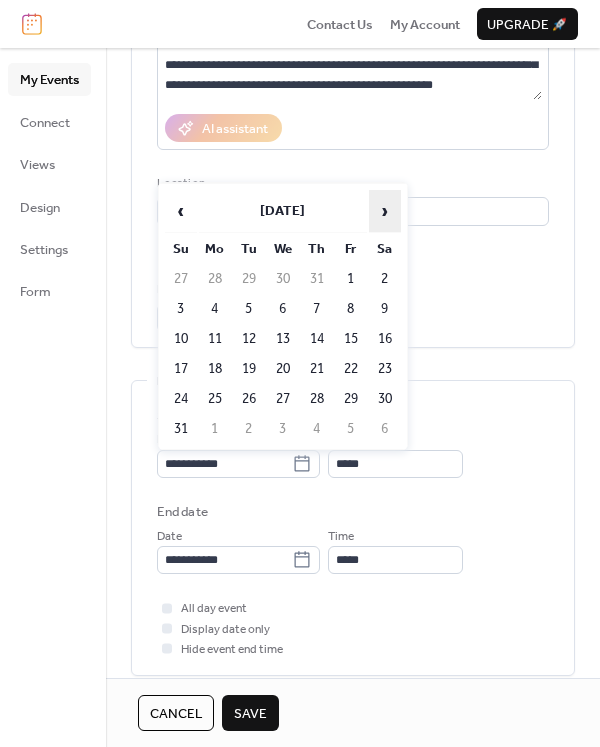 click on "›" at bounding box center [385, 211] 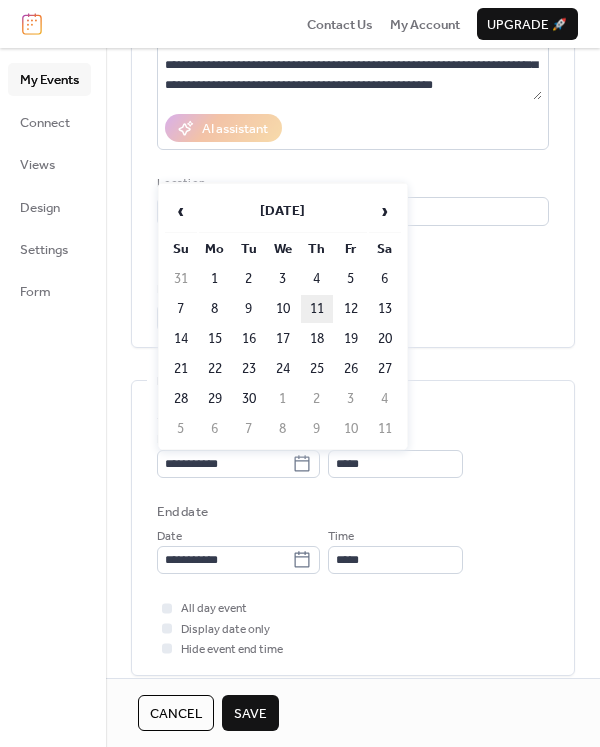 click on "11" at bounding box center (317, 309) 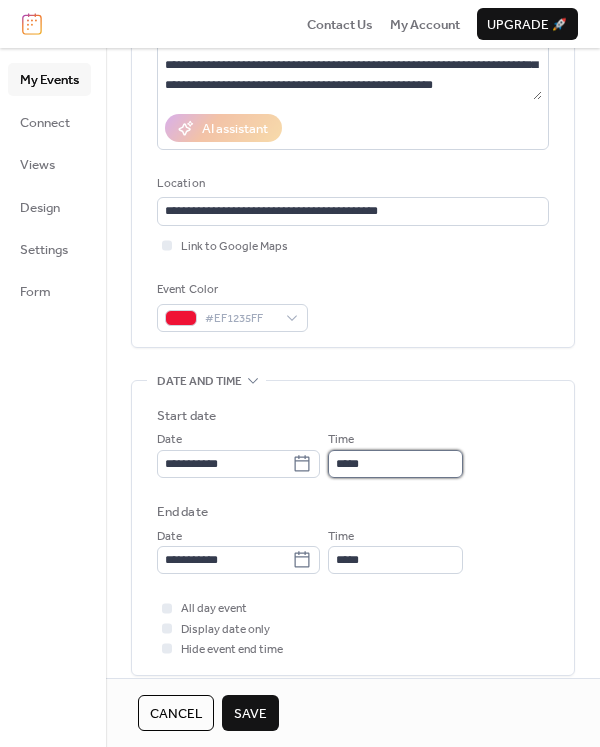 click on "*****" at bounding box center (395, 464) 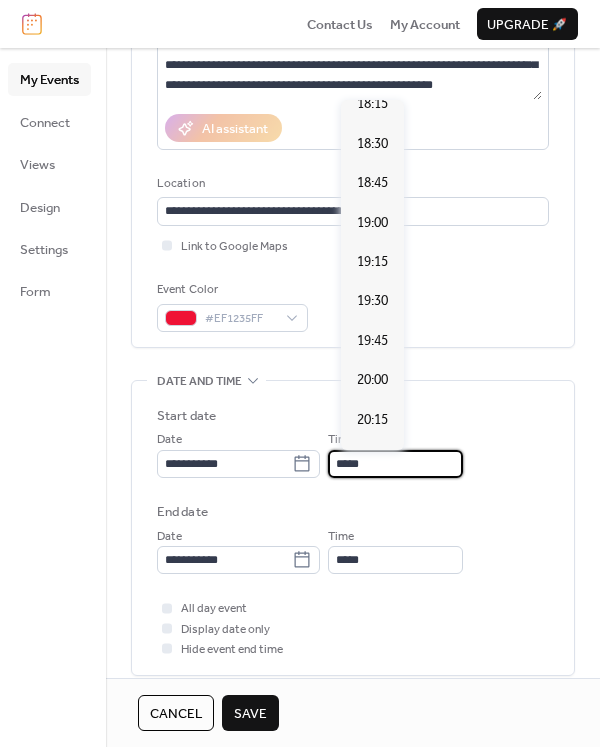 scroll, scrollTop: 2892, scrollLeft: 0, axis: vertical 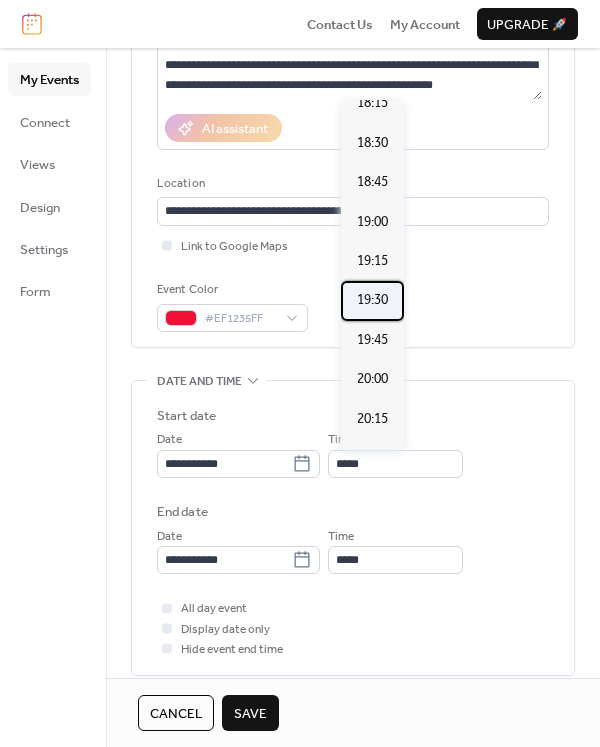 click on "19:30" at bounding box center (372, 300) 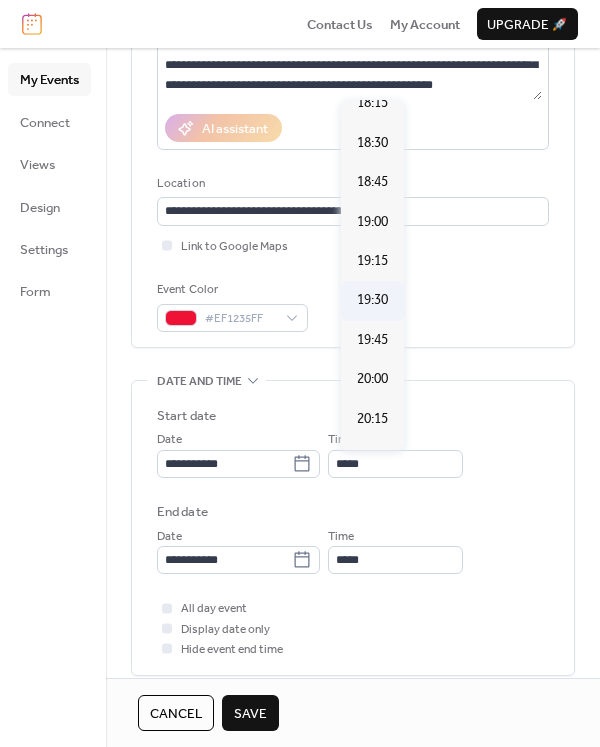 type on "*****" 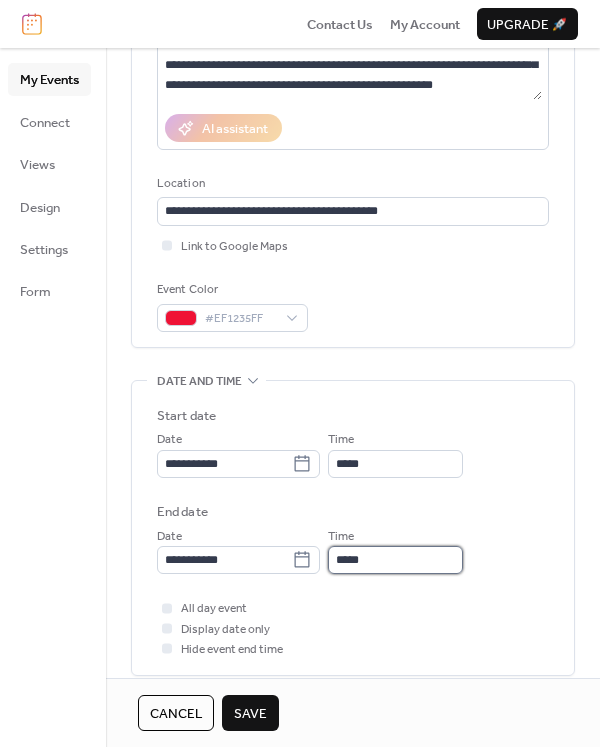 click on "*****" at bounding box center [395, 560] 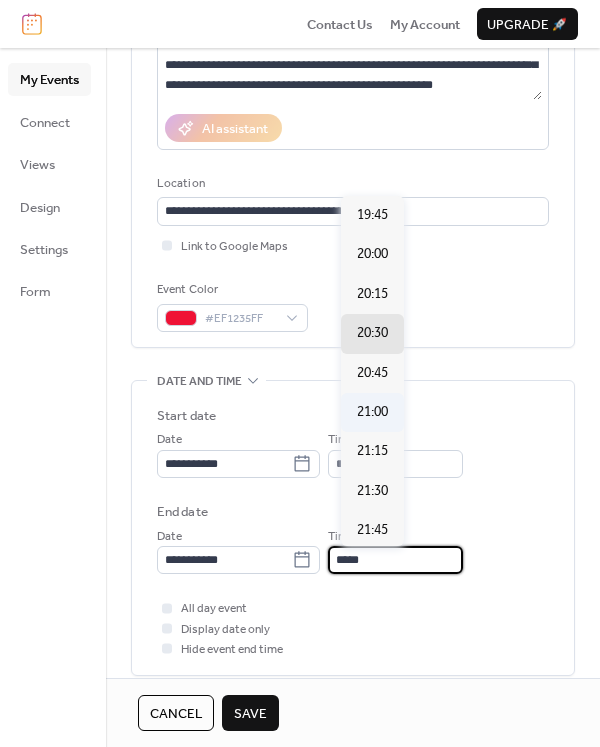 scroll, scrollTop: 100, scrollLeft: 0, axis: vertical 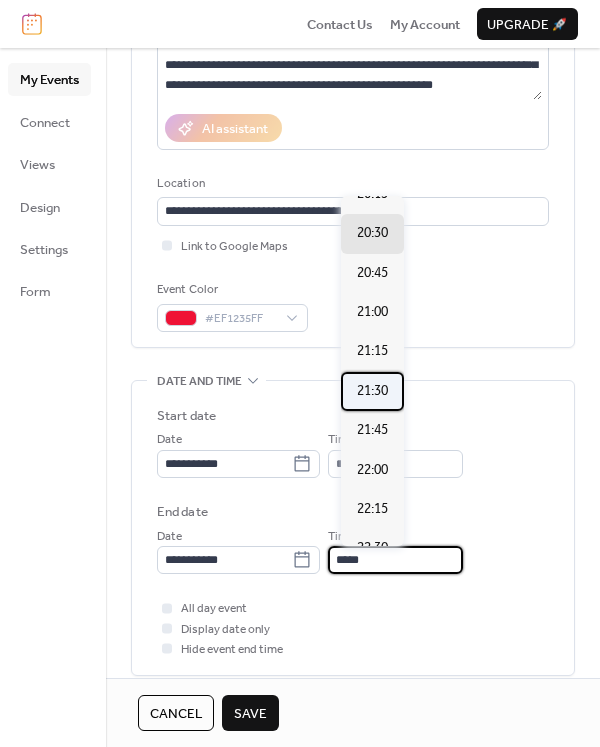 click on "21:30" at bounding box center [372, 391] 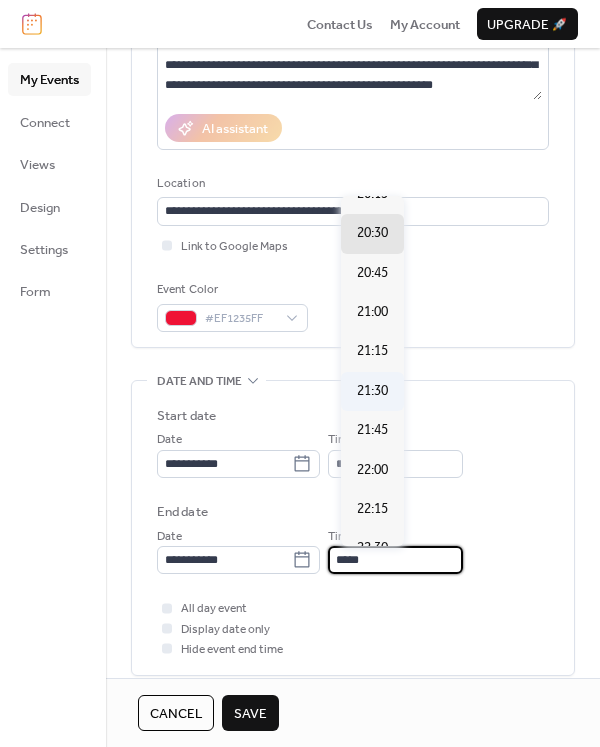 type on "*****" 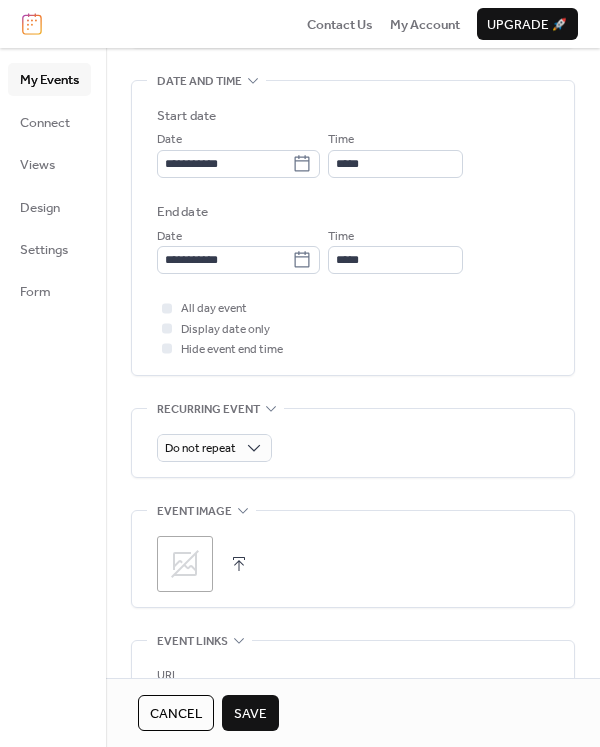 scroll, scrollTop: 700, scrollLeft: 0, axis: vertical 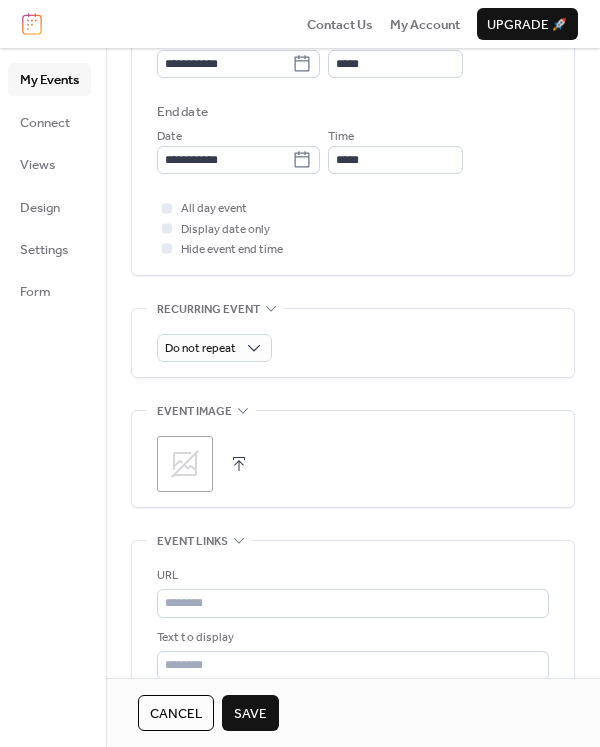 click at bounding box center (239, 464) 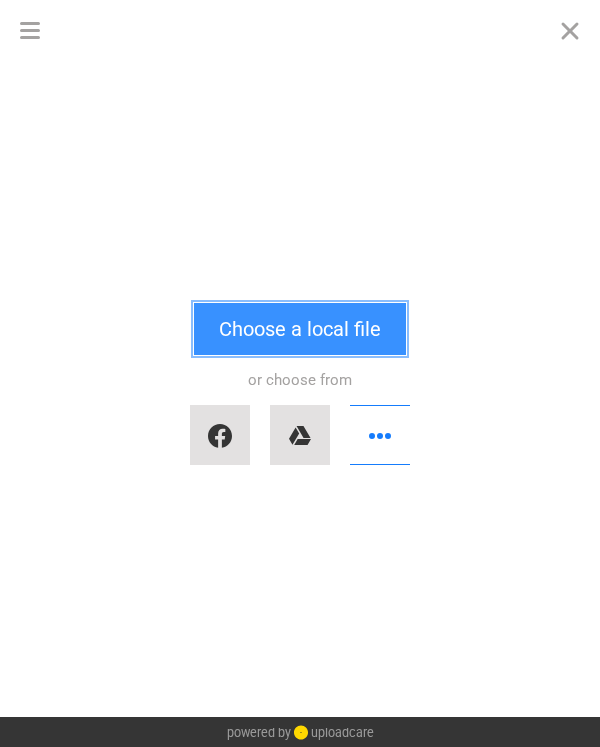 click on "Choose a local file" at bounding box center (300, 329) 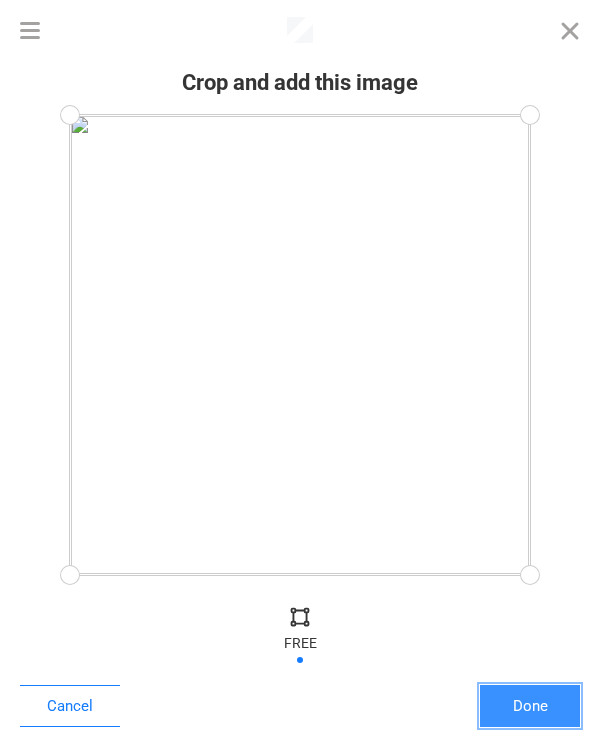 click on "Done" at bounding box center [530, 706] 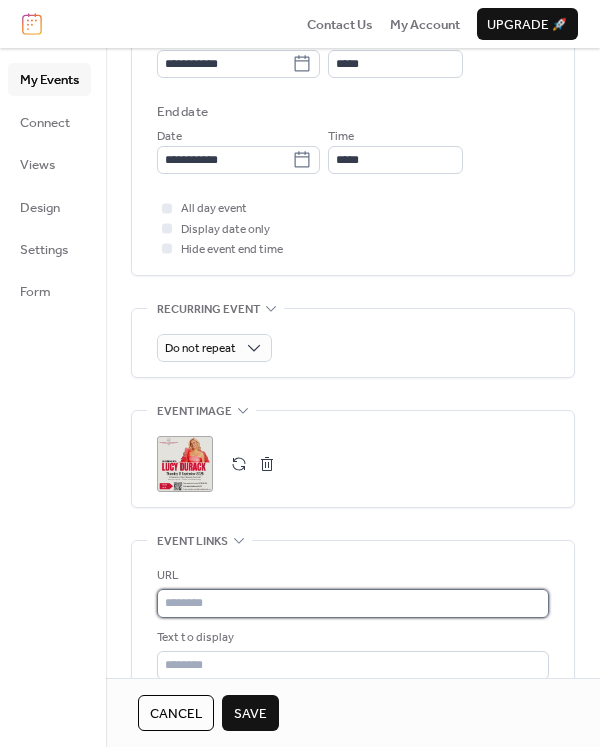 click at bounding box center [353, 603] 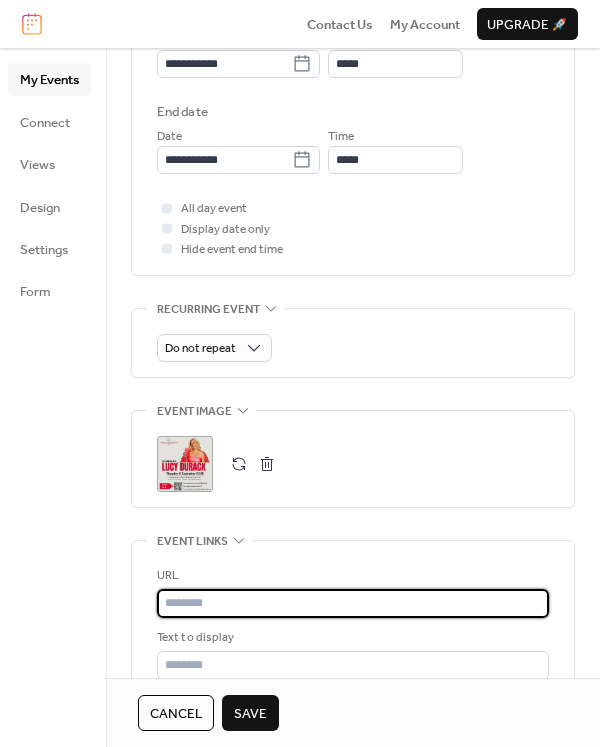 paste on "**********" 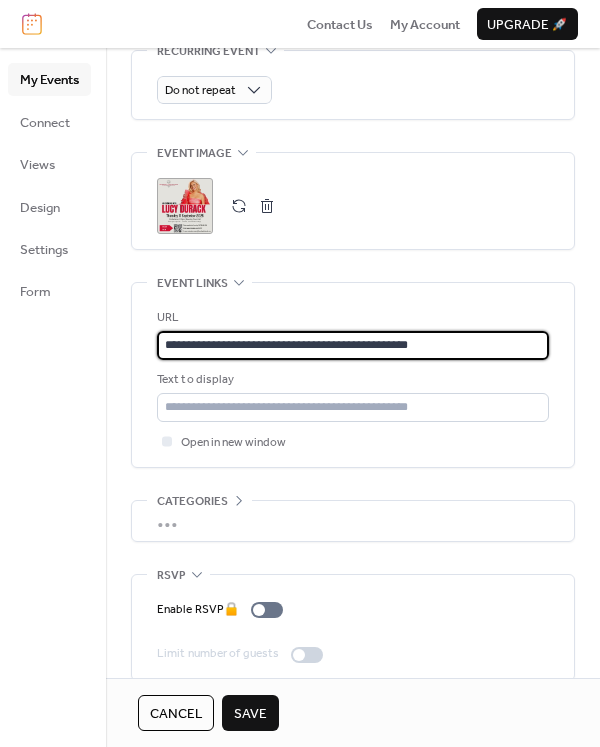 scroll, scrollTop: 981, scrollLeft: 0, axis: vertical 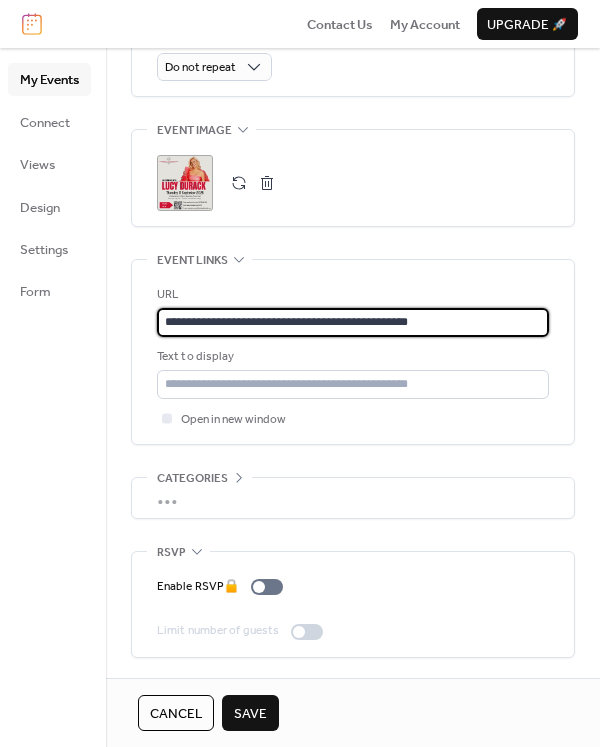 type on "**********" 